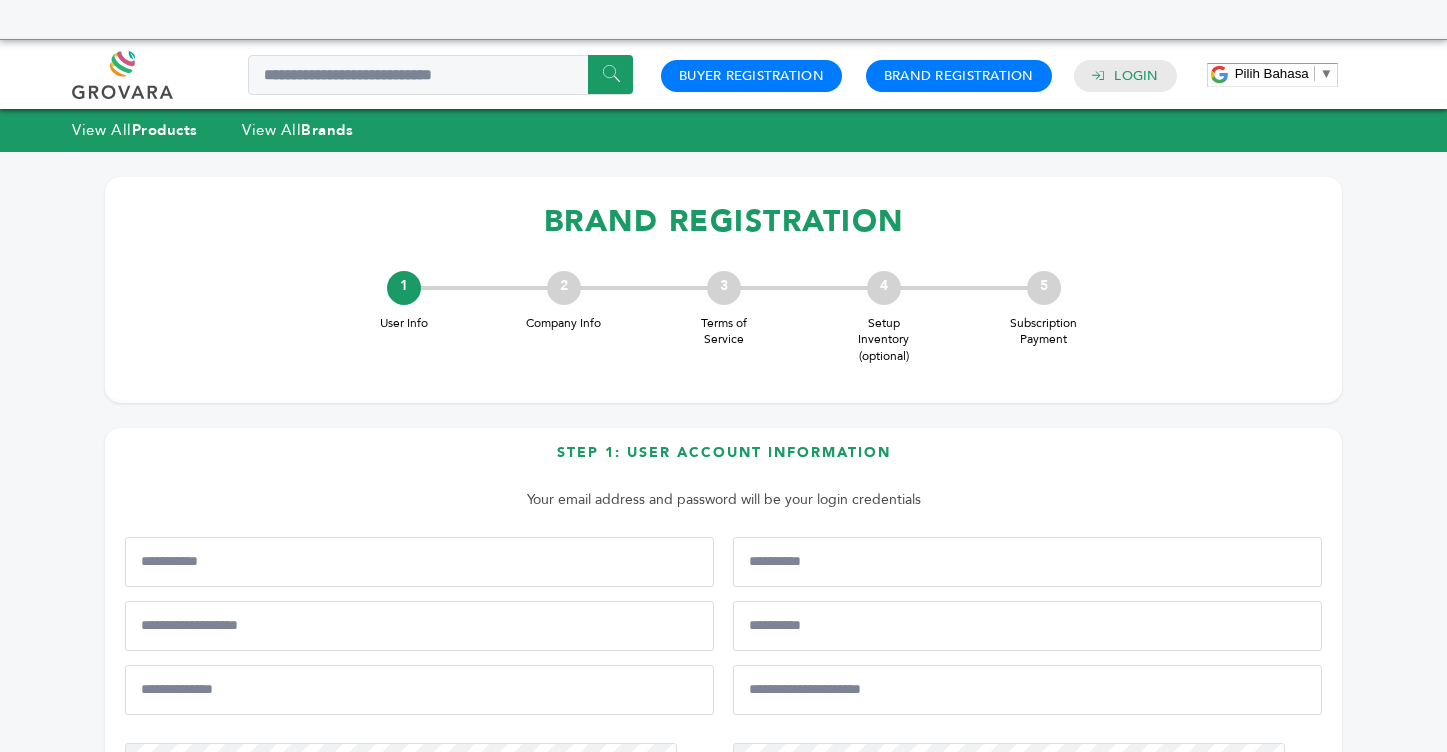 scroll, scrollTop: 0, scrollLeft: 0, axis: both 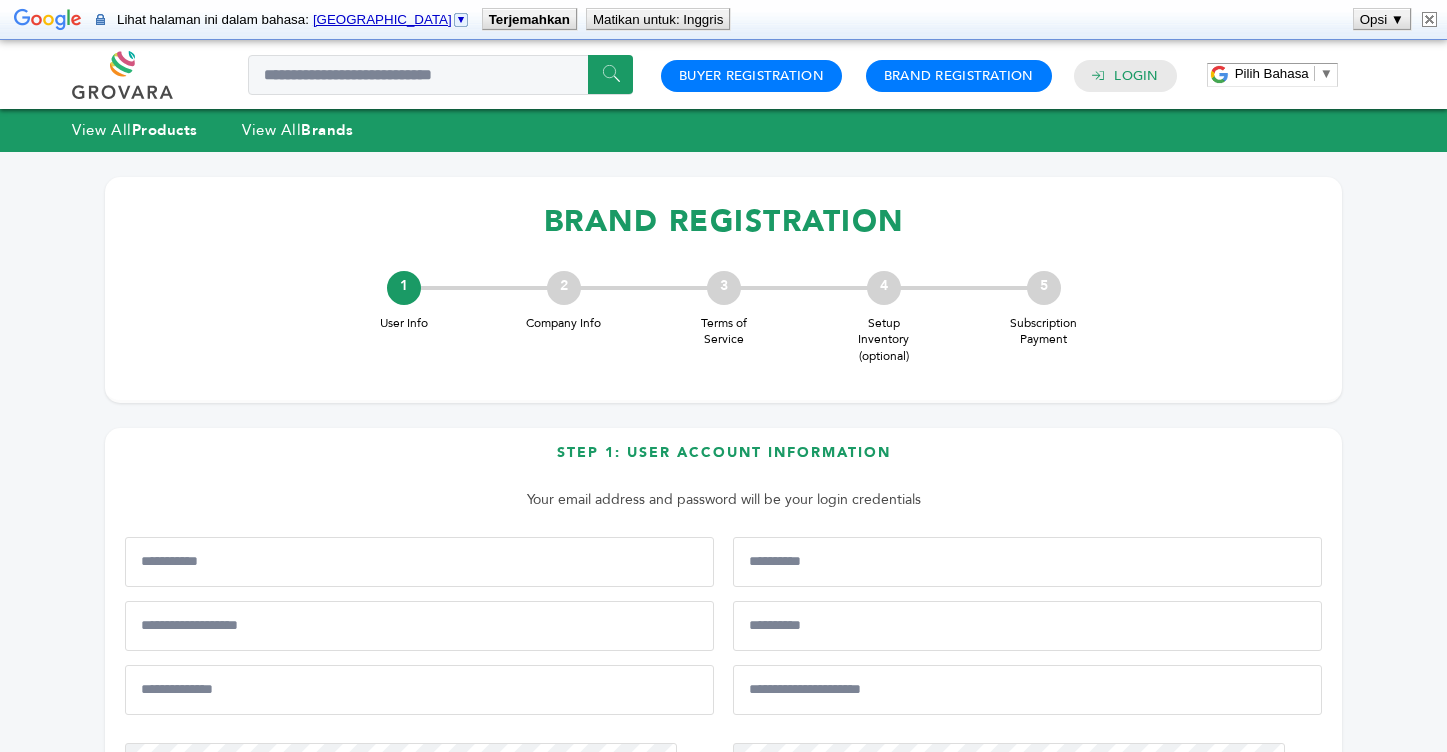 click on "Matikan untuk: Inggris" at bounding box center [658, 19] 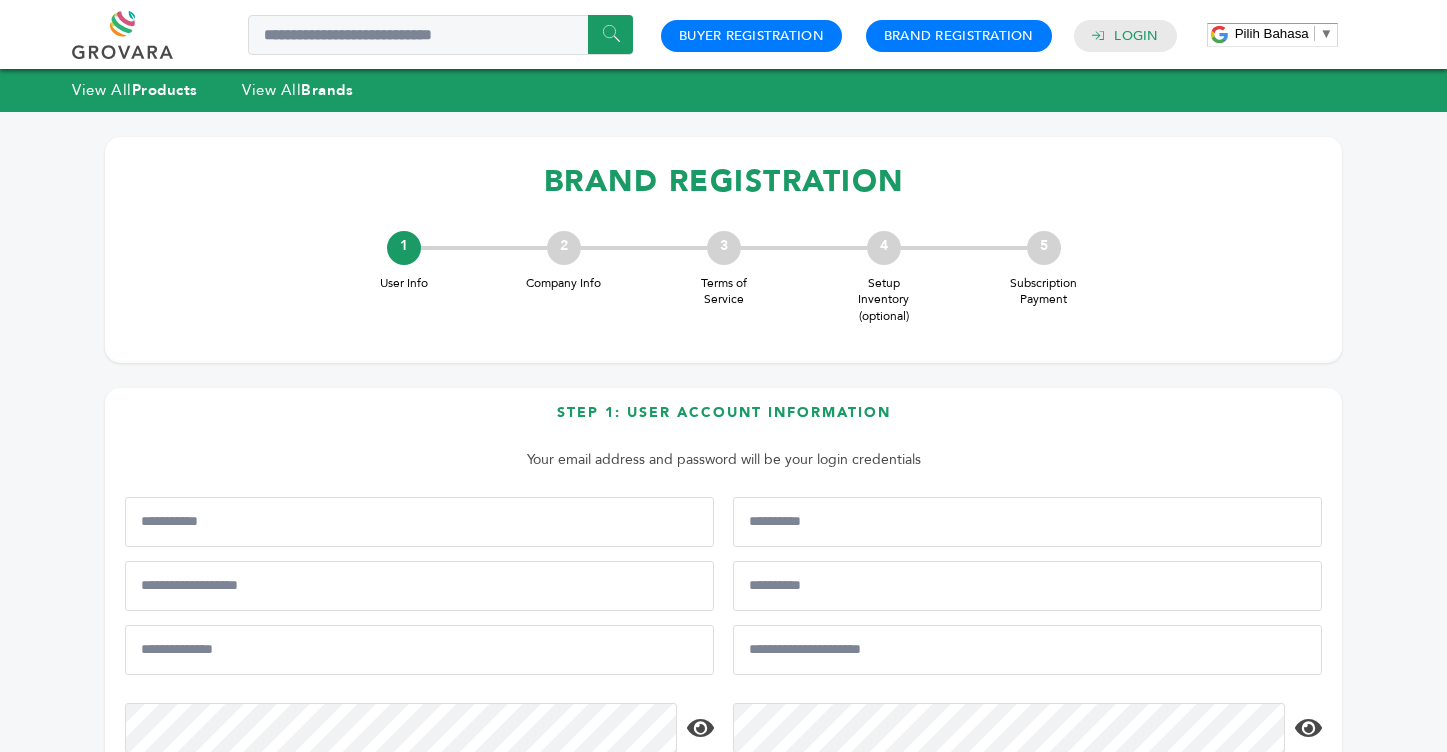 click on "******" at bounding box center (610, 34) 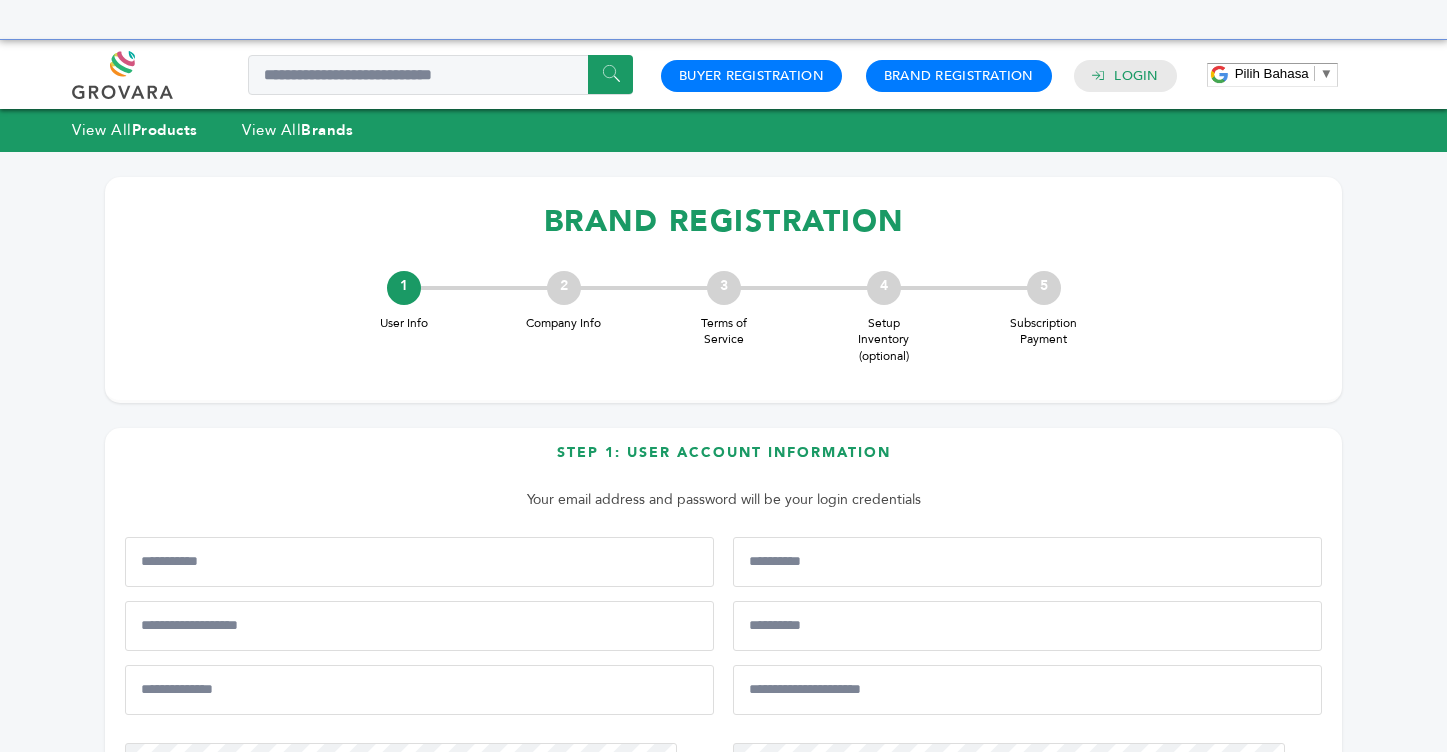 scroll, scrollTop: 0, scrollLeft: 0, axis: both 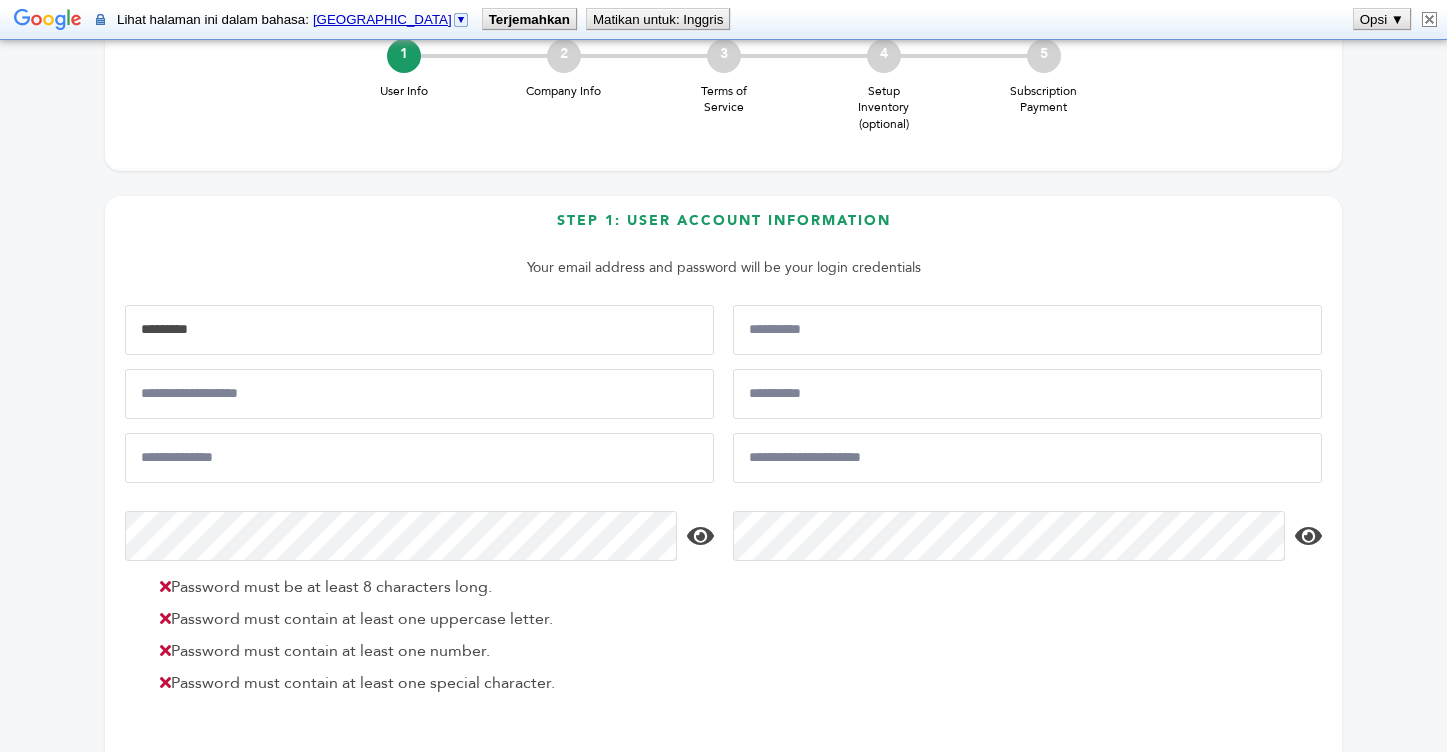 type on "*********" 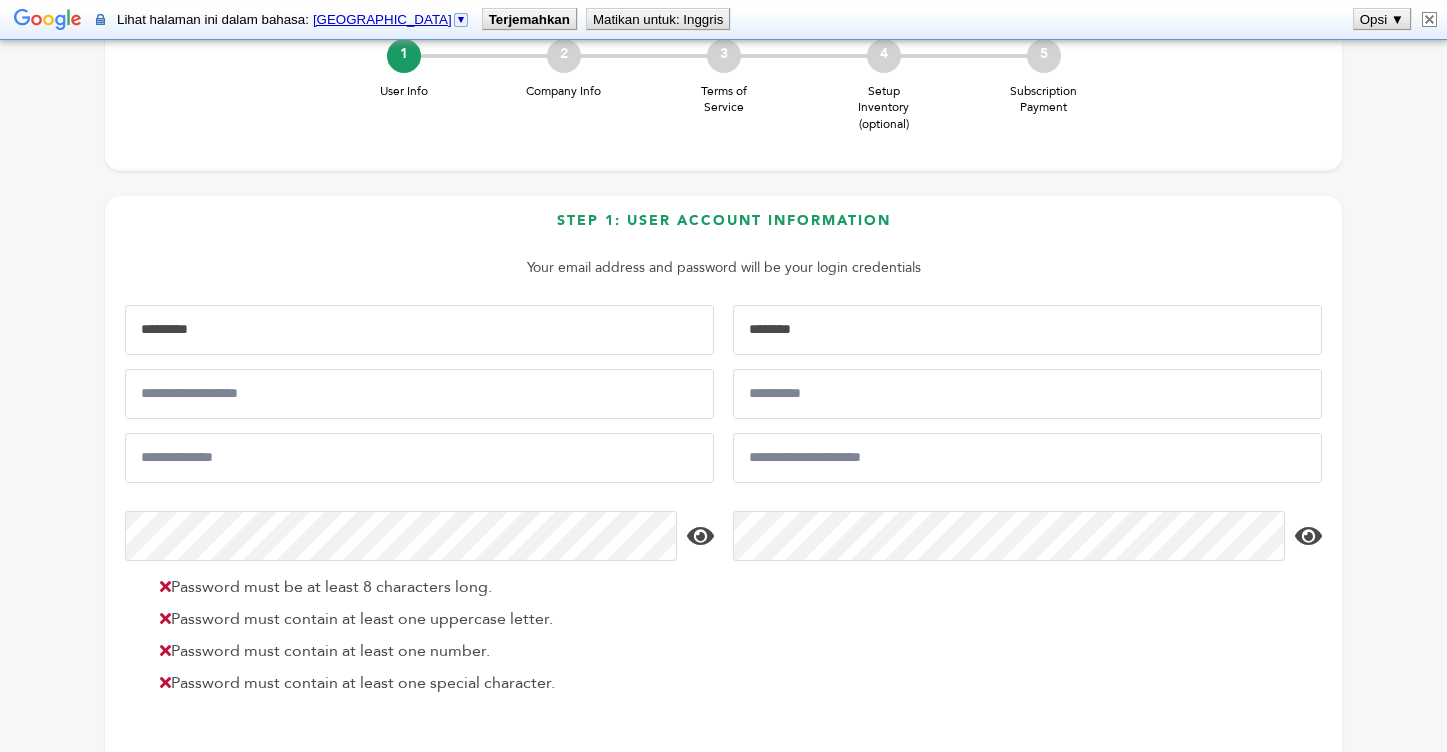 type on "********" 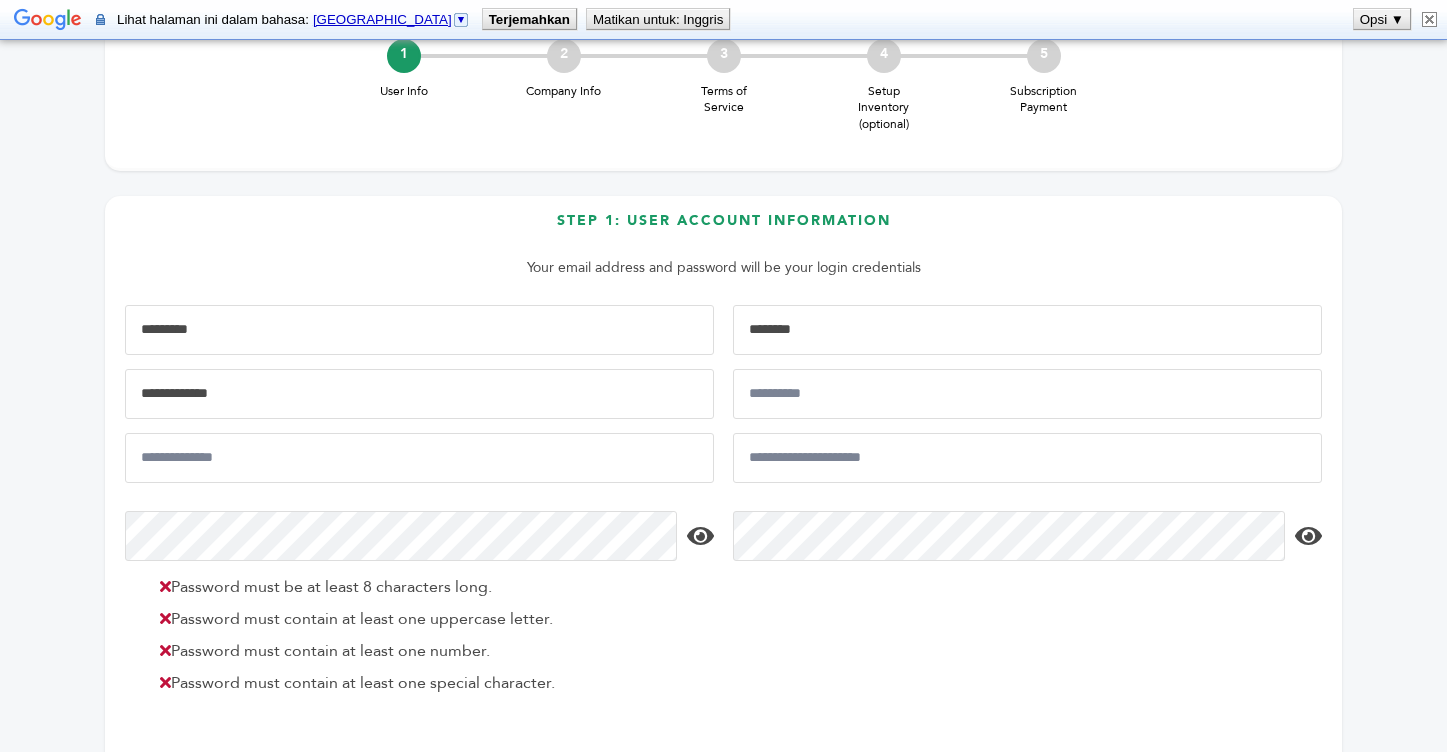 click on "**********" at bounding box center [419, 394] 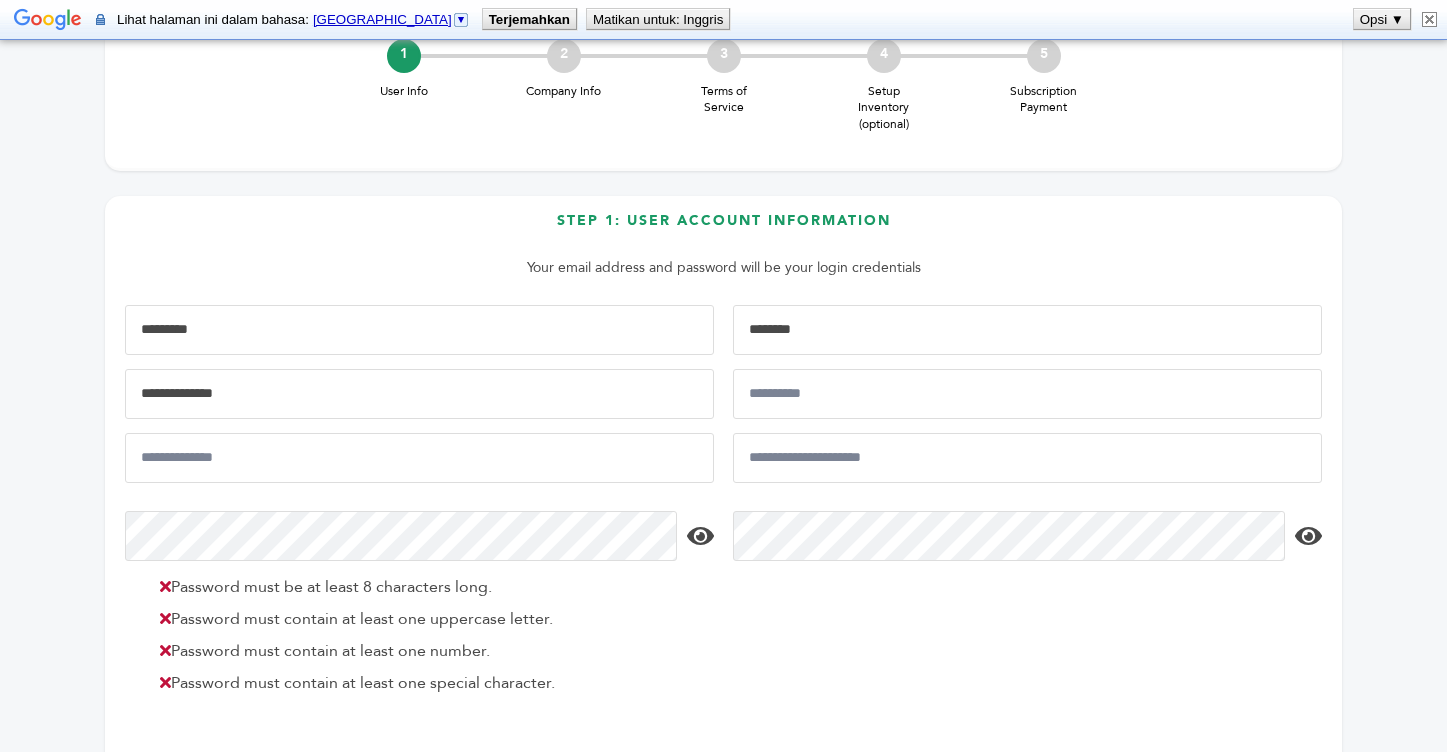type on "**********" 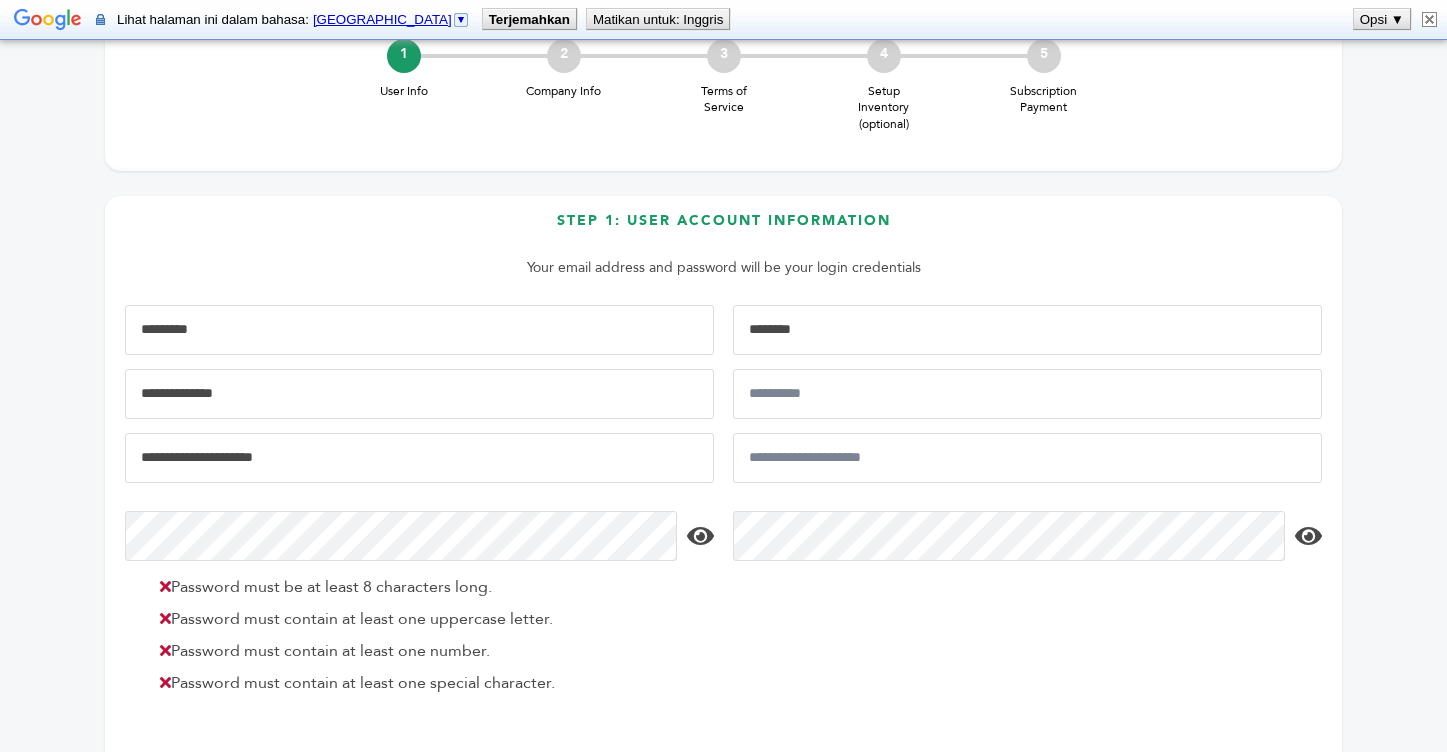 type on "**********" 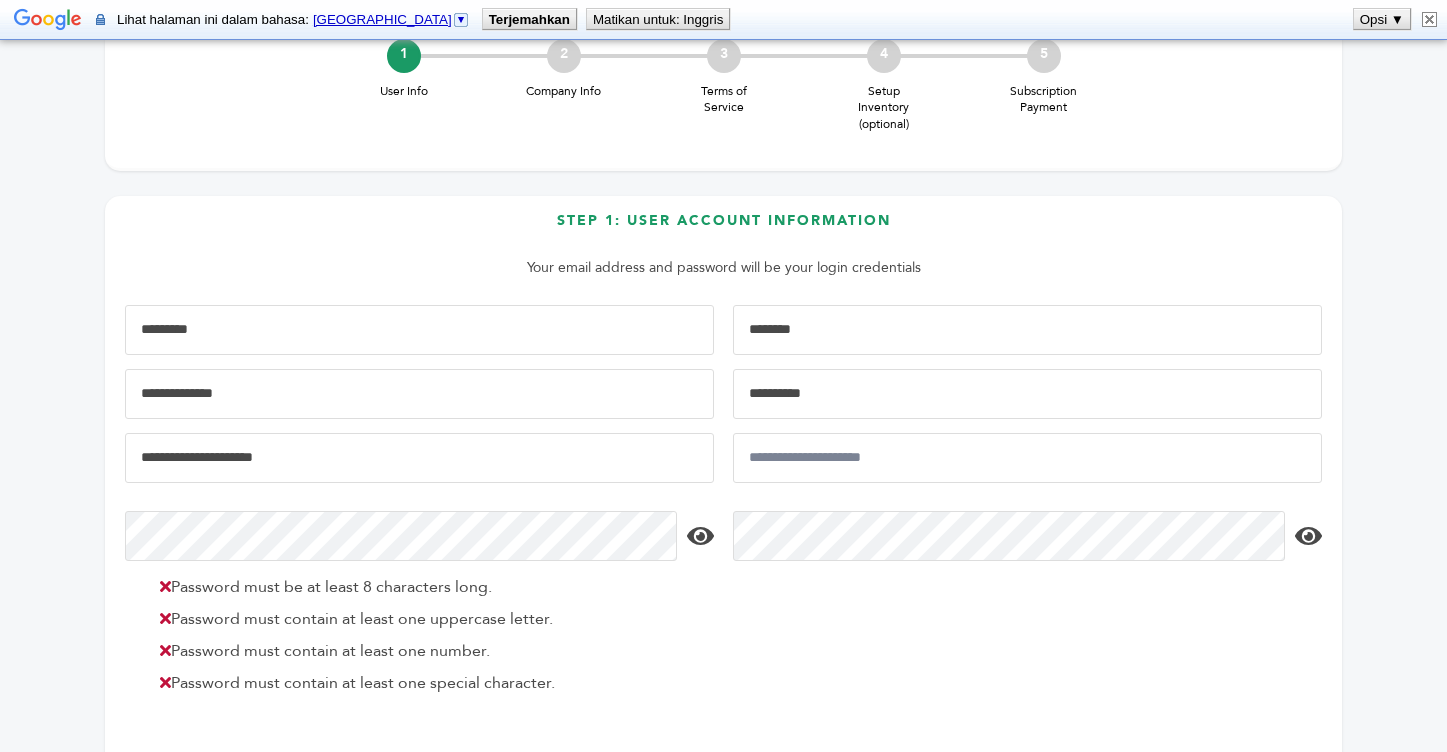 click at bounding box center [1027, 394] 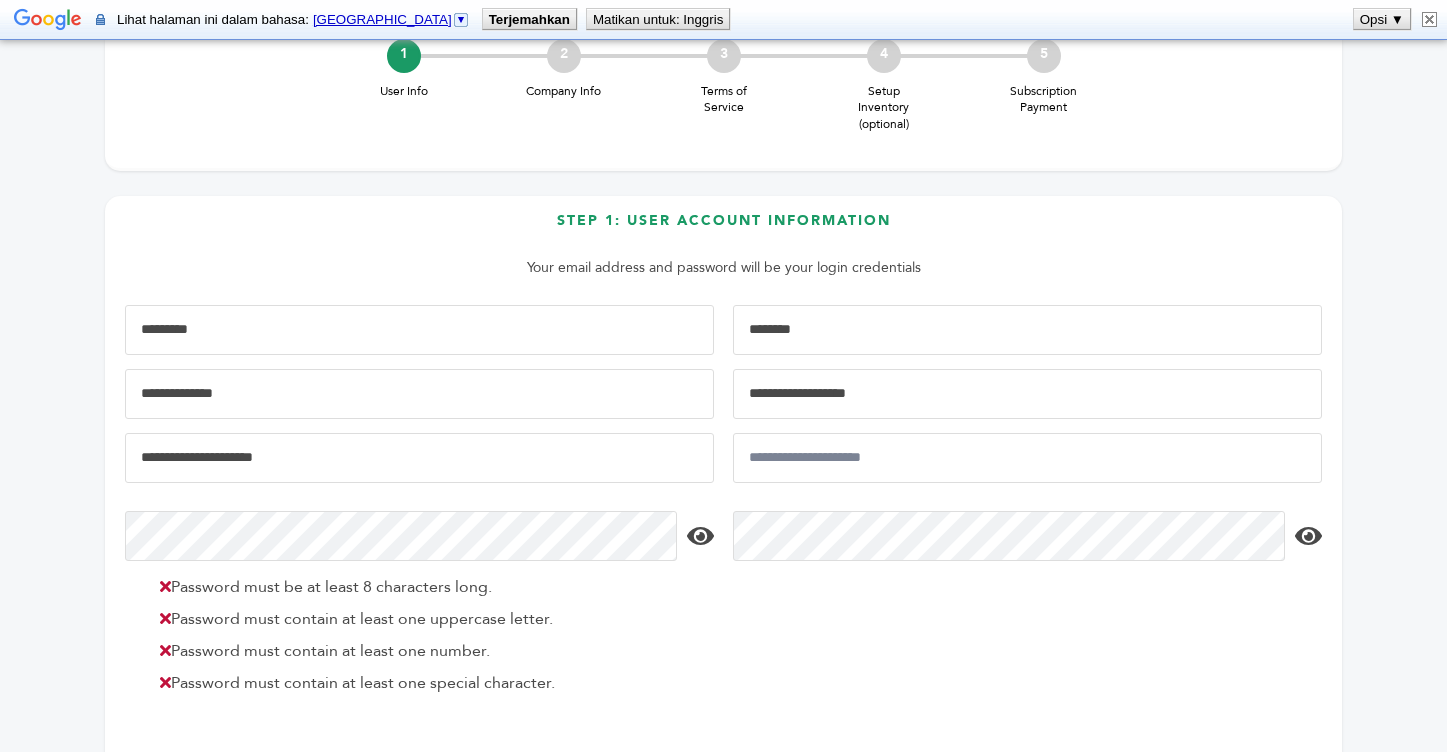 type on "**********" 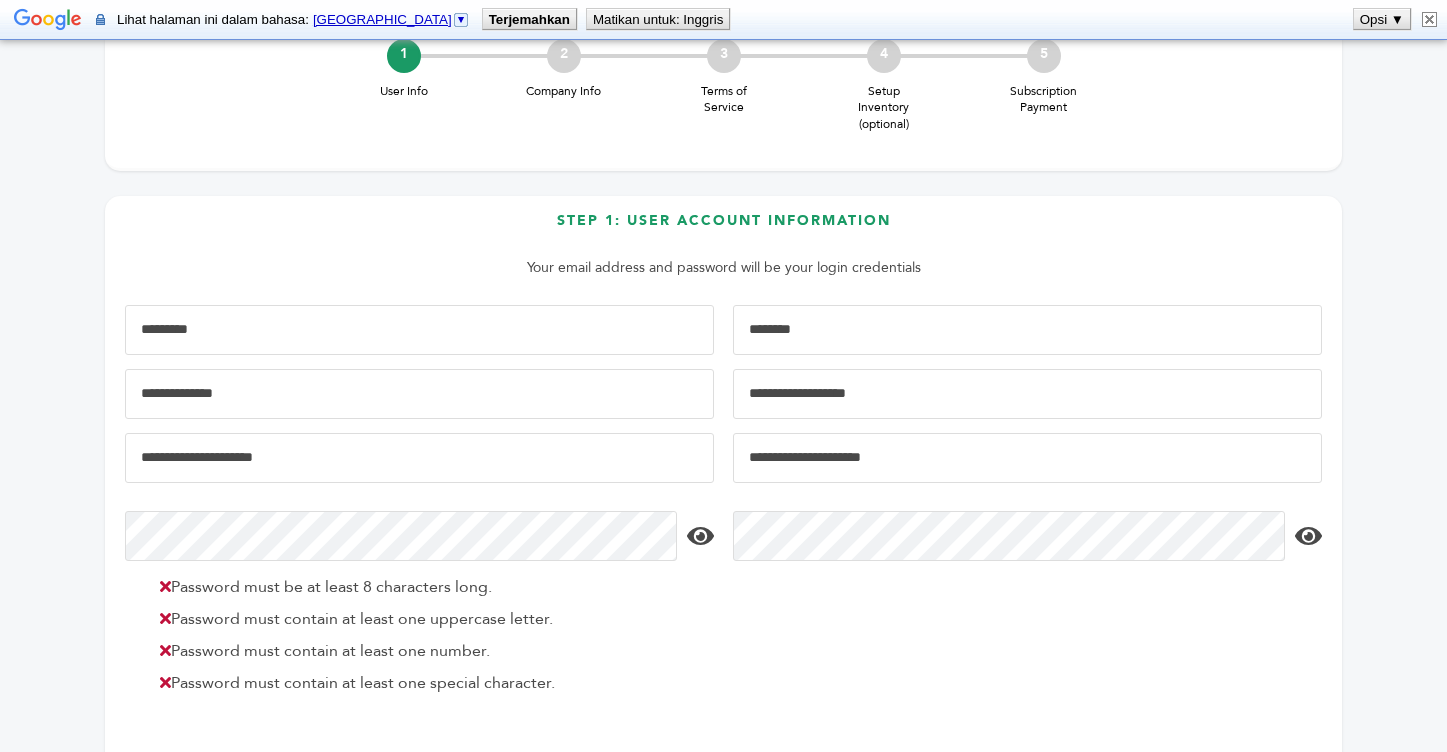 type on "**********" 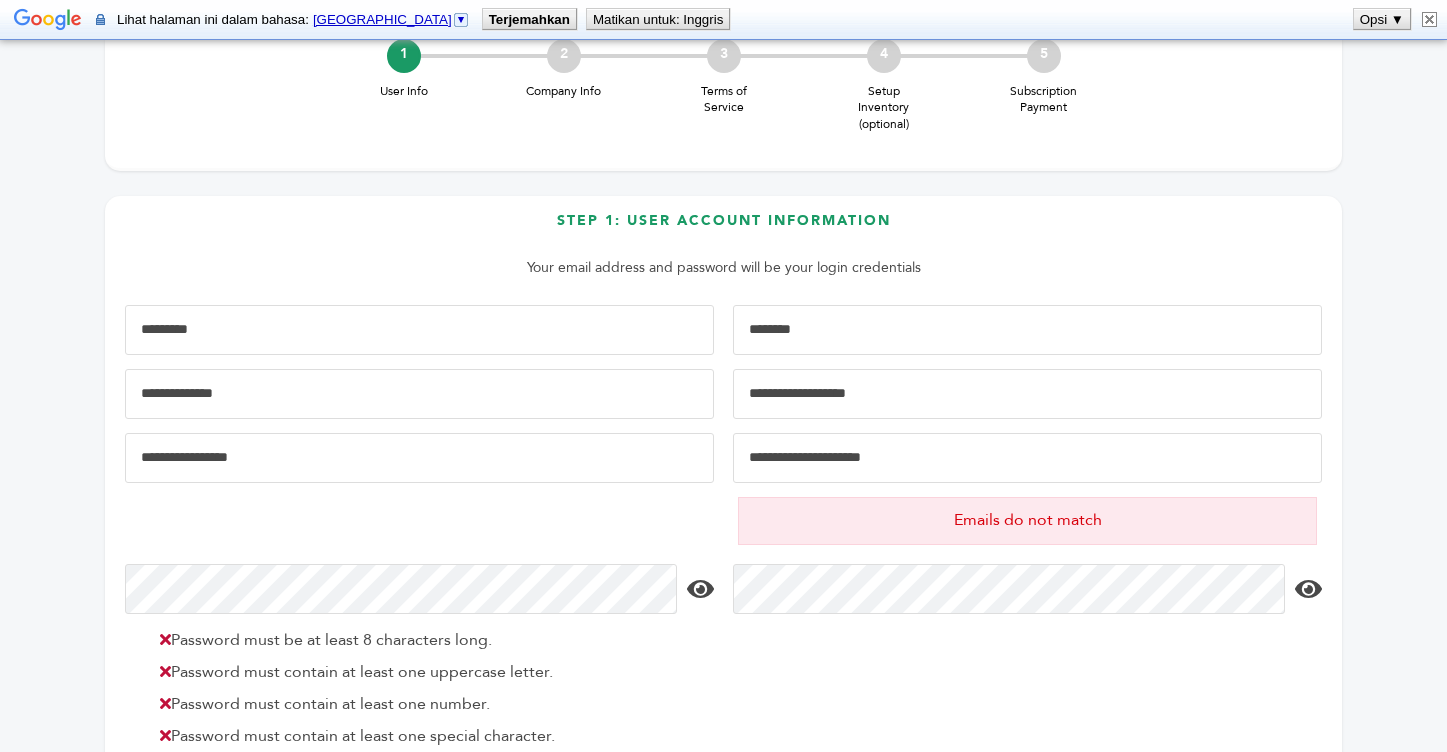 type on "**********" 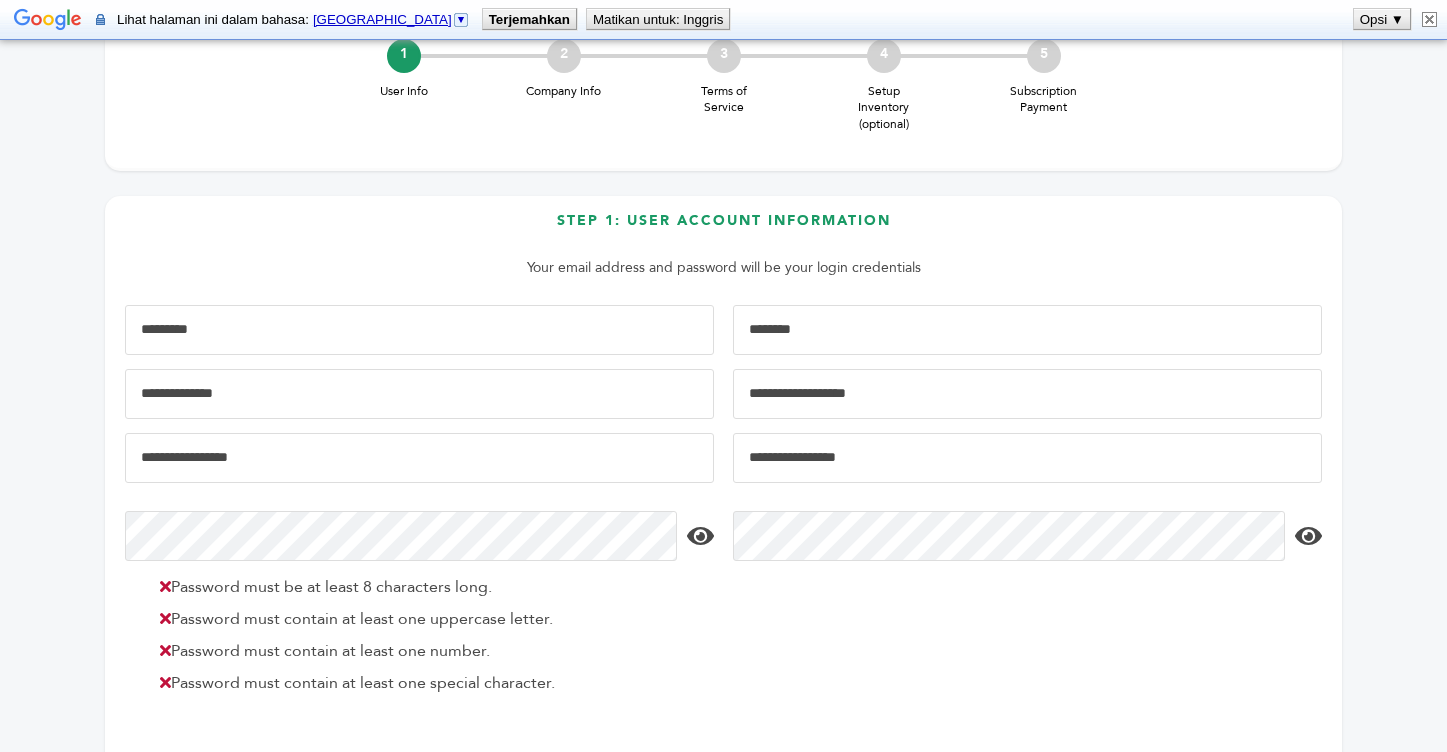 type on "**********" 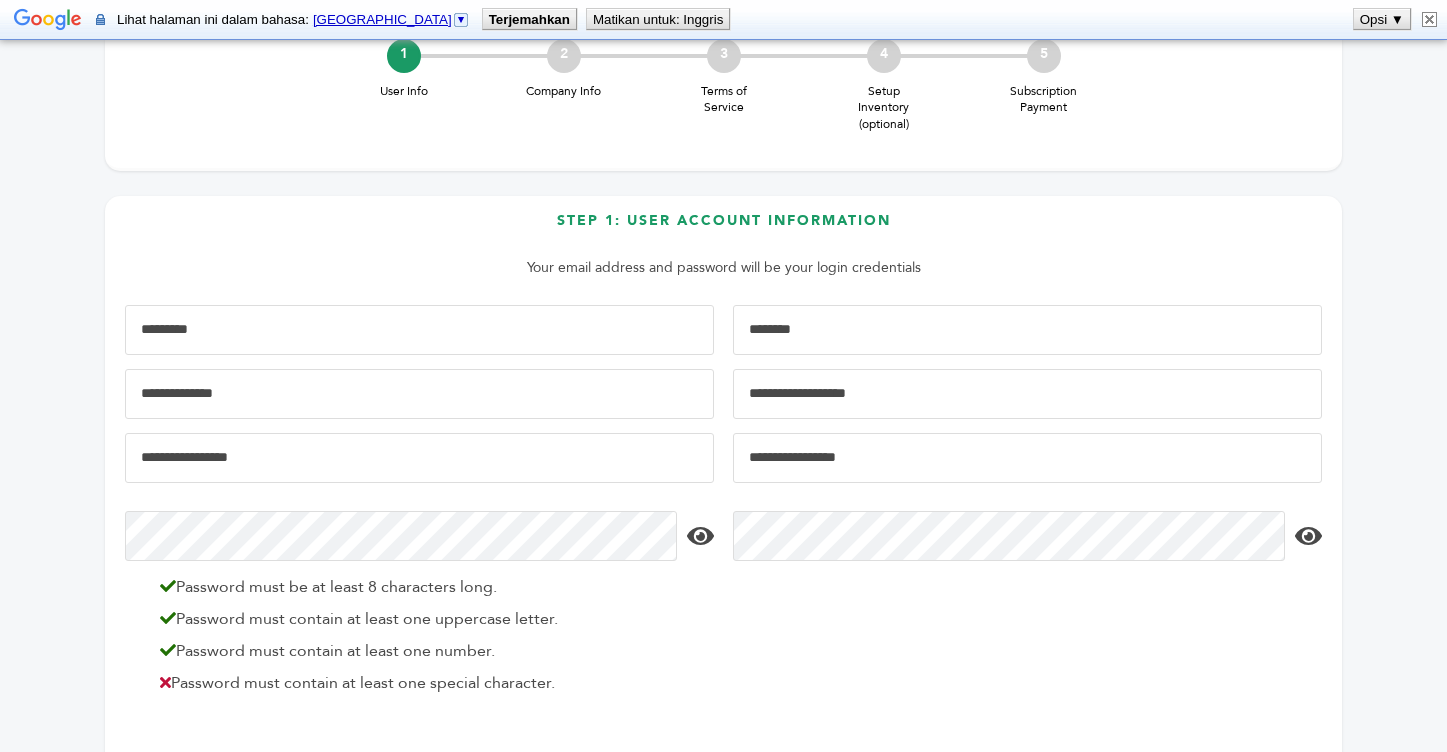 drag, startPoint x: 1003, startPoint y: 456, endPoint x: -70, endPoint y: 517, distance: 1074.7325 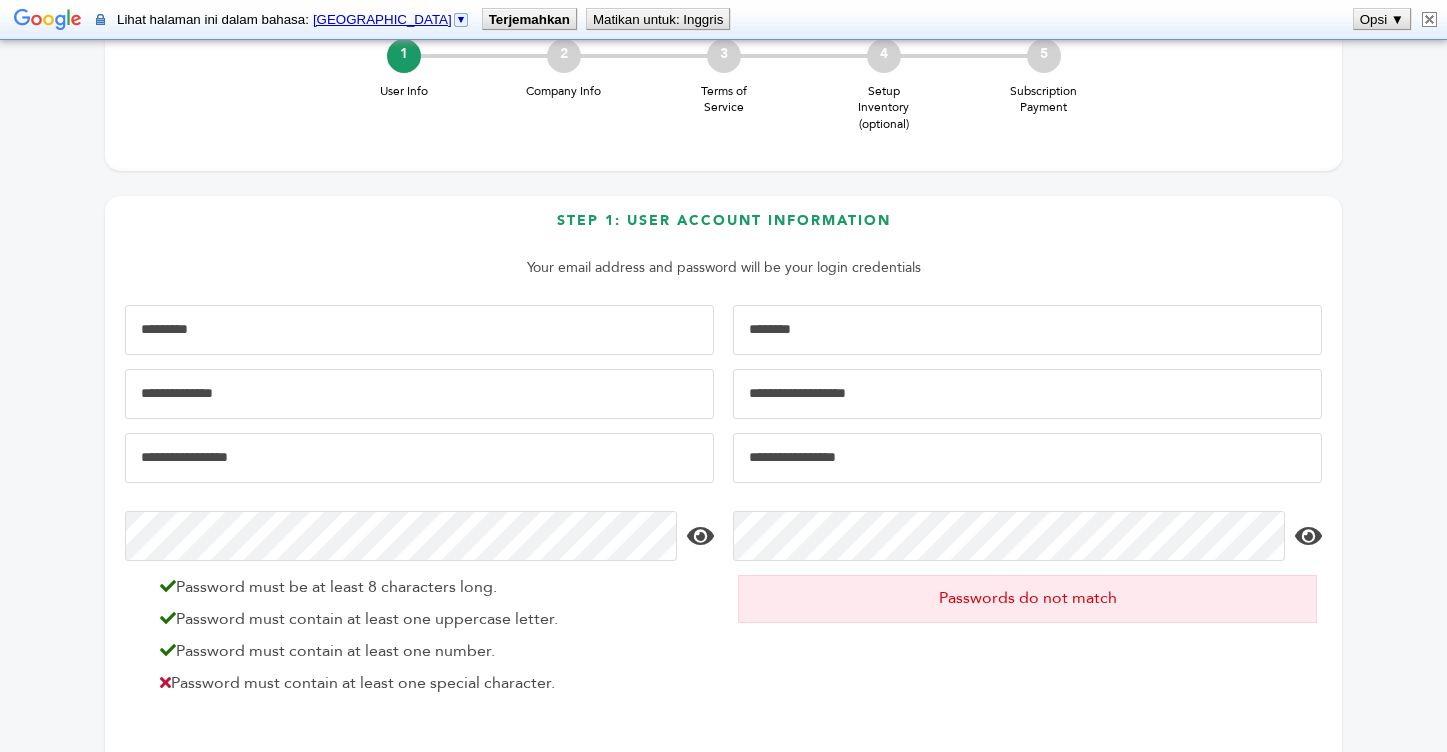 click on "**********" at bounding box center [723, 511] 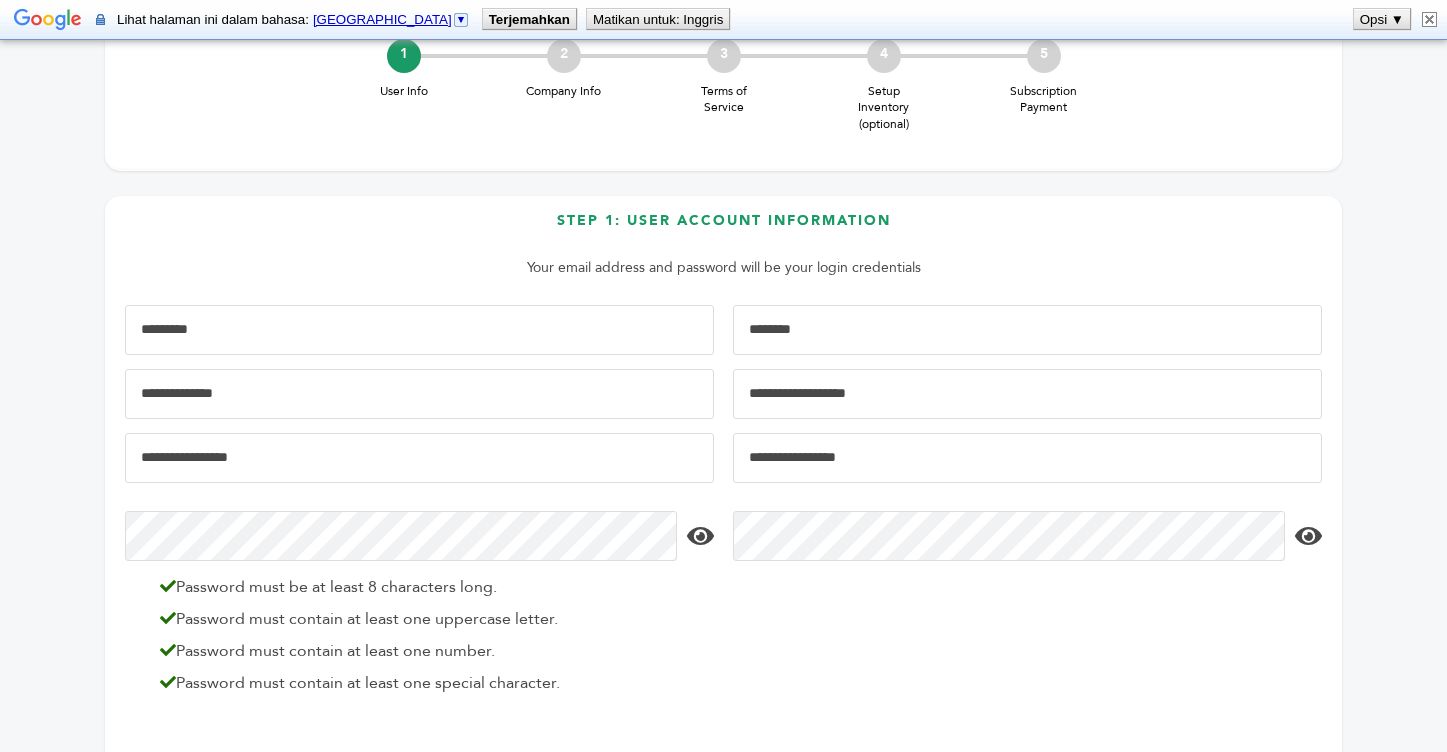 click on "BRAND REGISTRATION
1
User Info
2
Company Info
3
Terms of Service
4
Setup Inventory (optional)
5
Subscription Payment
How to add a product
X
Click the "NEW PRODUCT" button on the top of the products page
****" at bounding box center (723, 403) 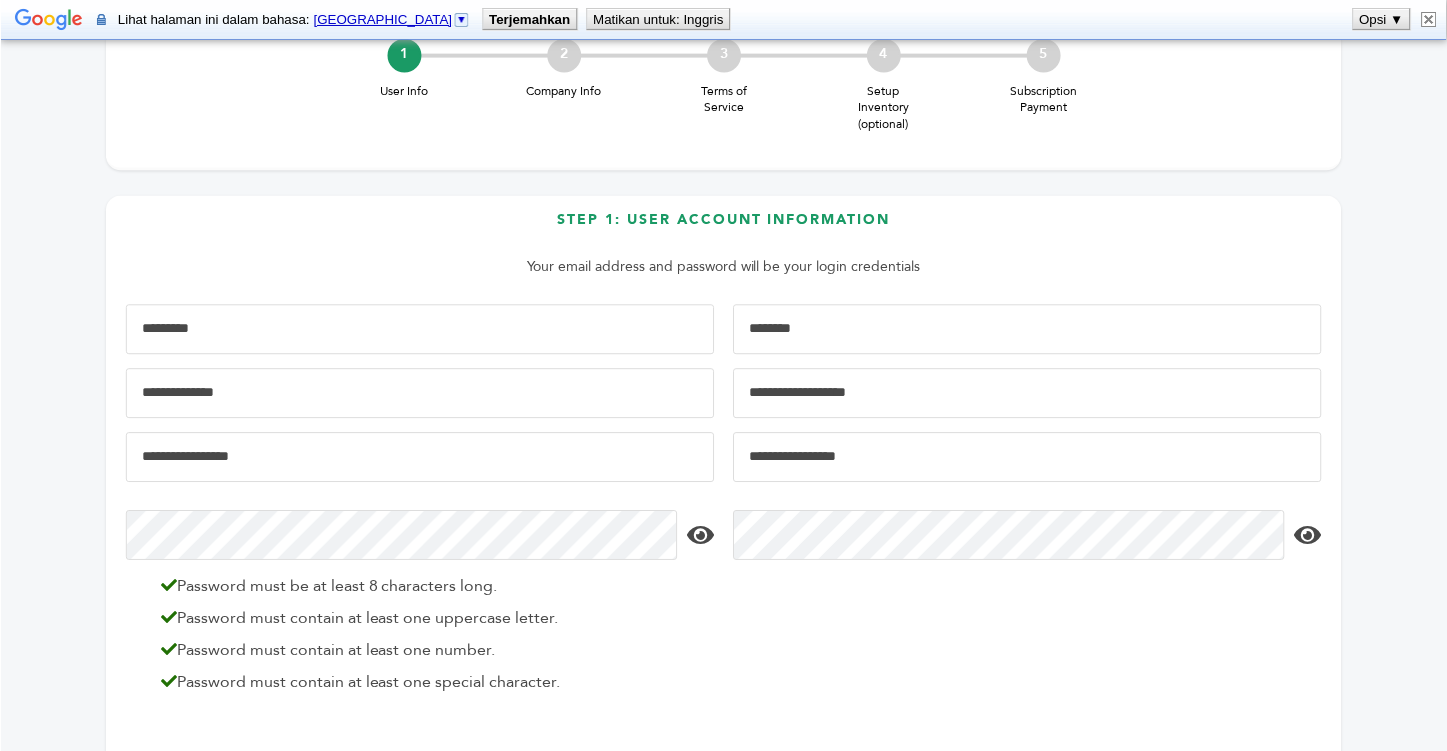 scroll, scrollTop: 668, scrollLeft: 0, axis: vertical 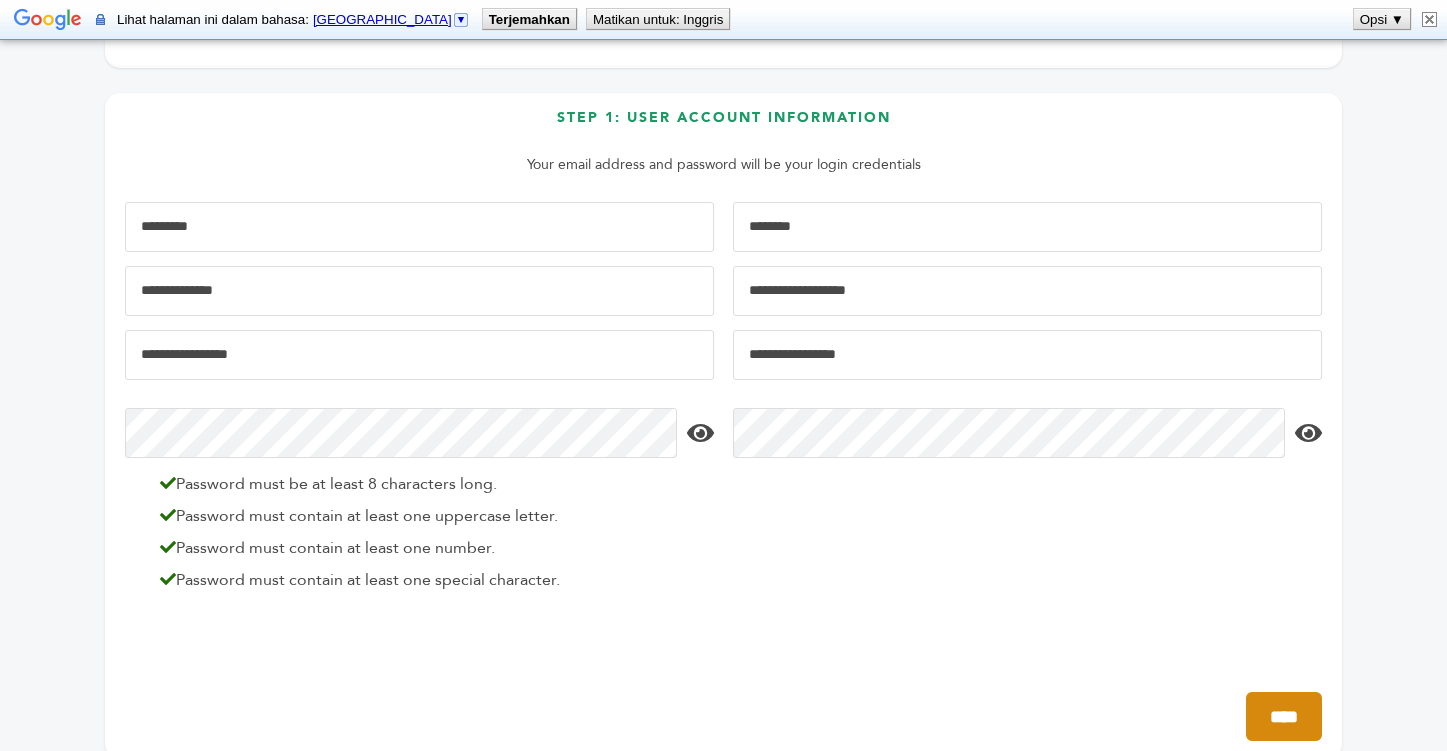 click on "****" at bounding box center (1284, 716) 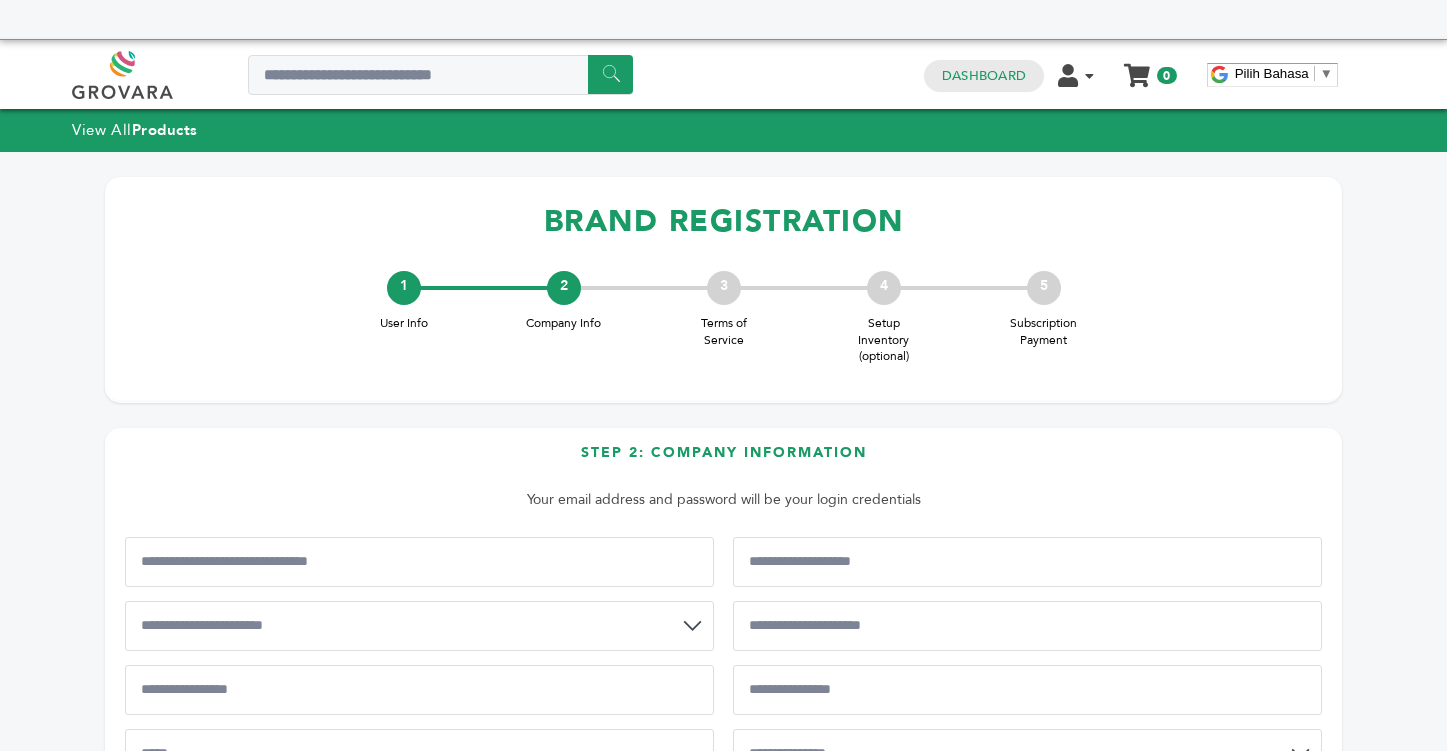 scroll, scrollTop: 0, scrollLeft: 0, axis: both 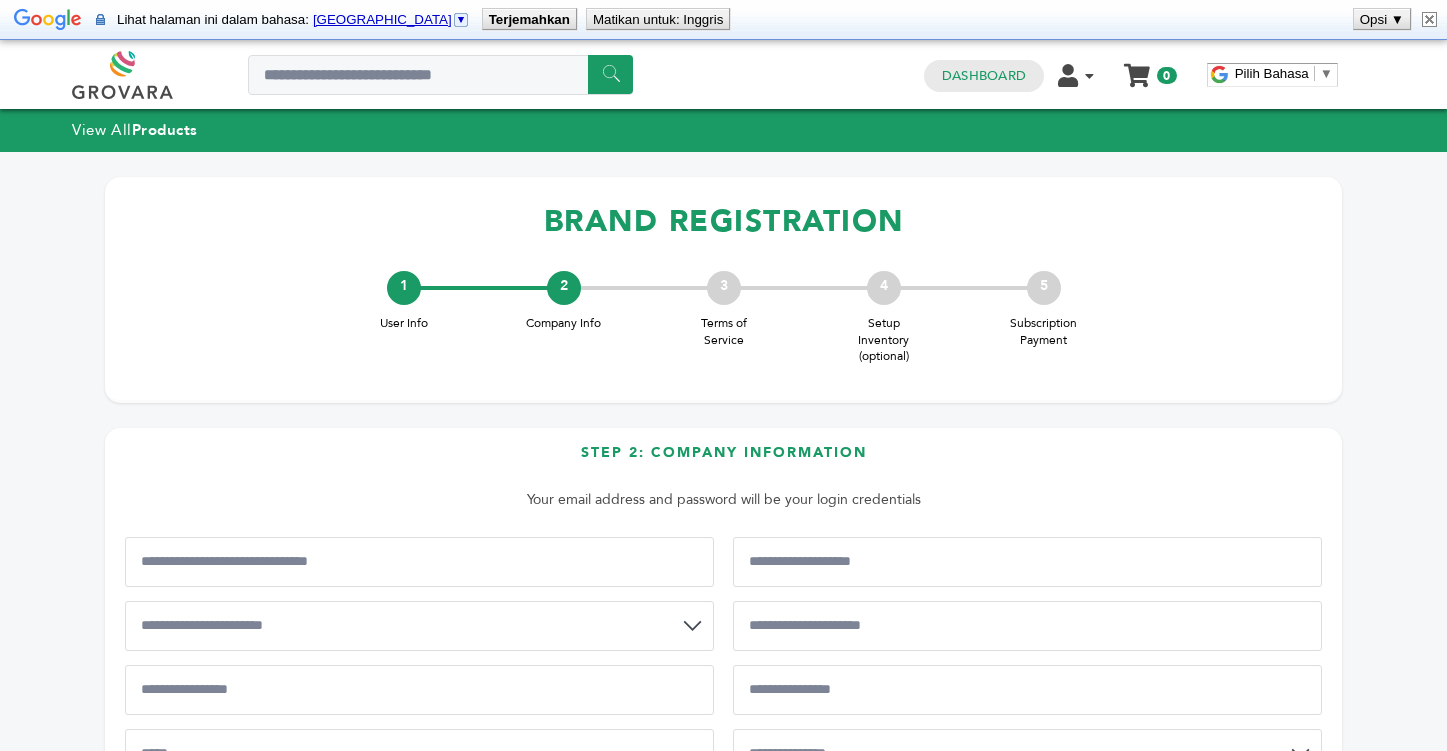 click on "Matikan untuk: Inggris" at bounding box center (658, 19) 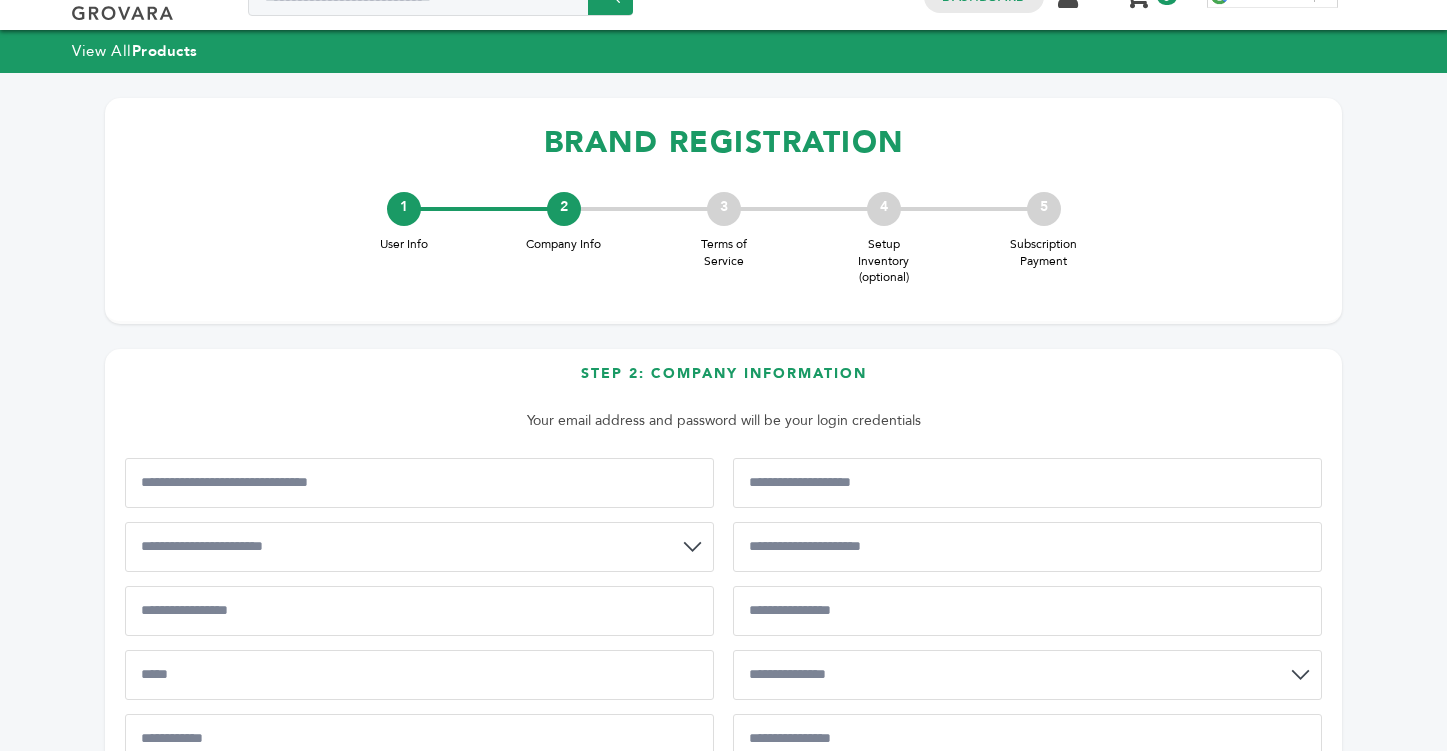 scroll, scrollTop: 86, scrollLeft: 0, axis: vertical 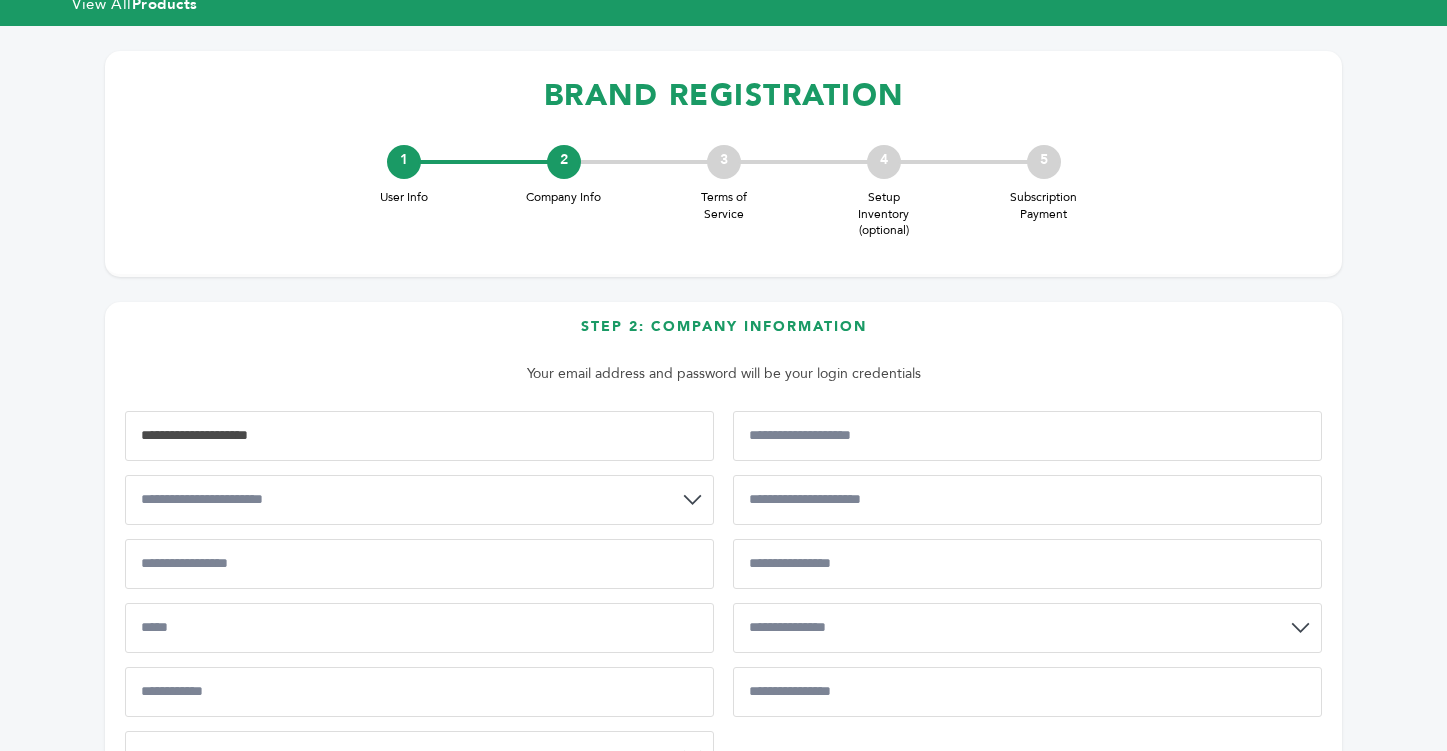 type on "**********" 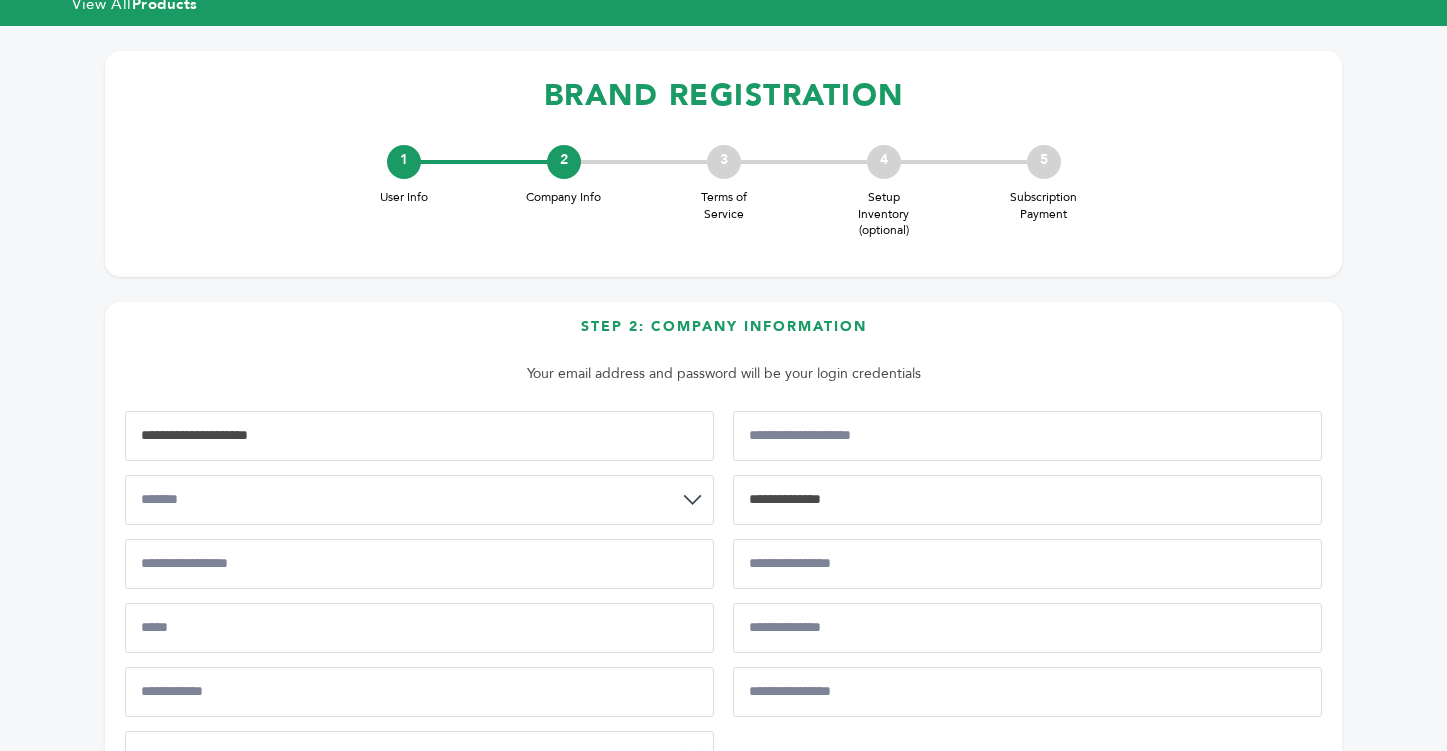 scroll, scrollTop: 82, scrollLeft: 0, axis: vertical 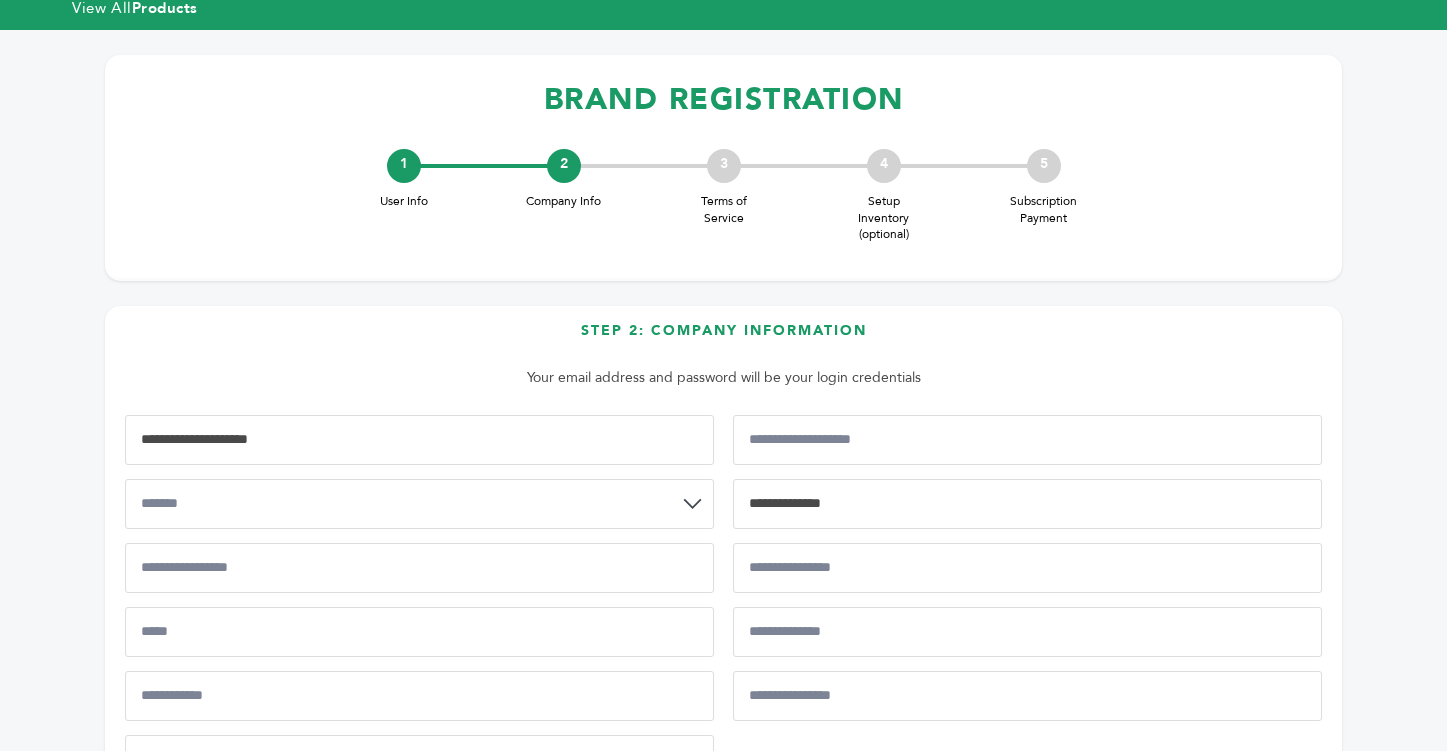 type on "**********" 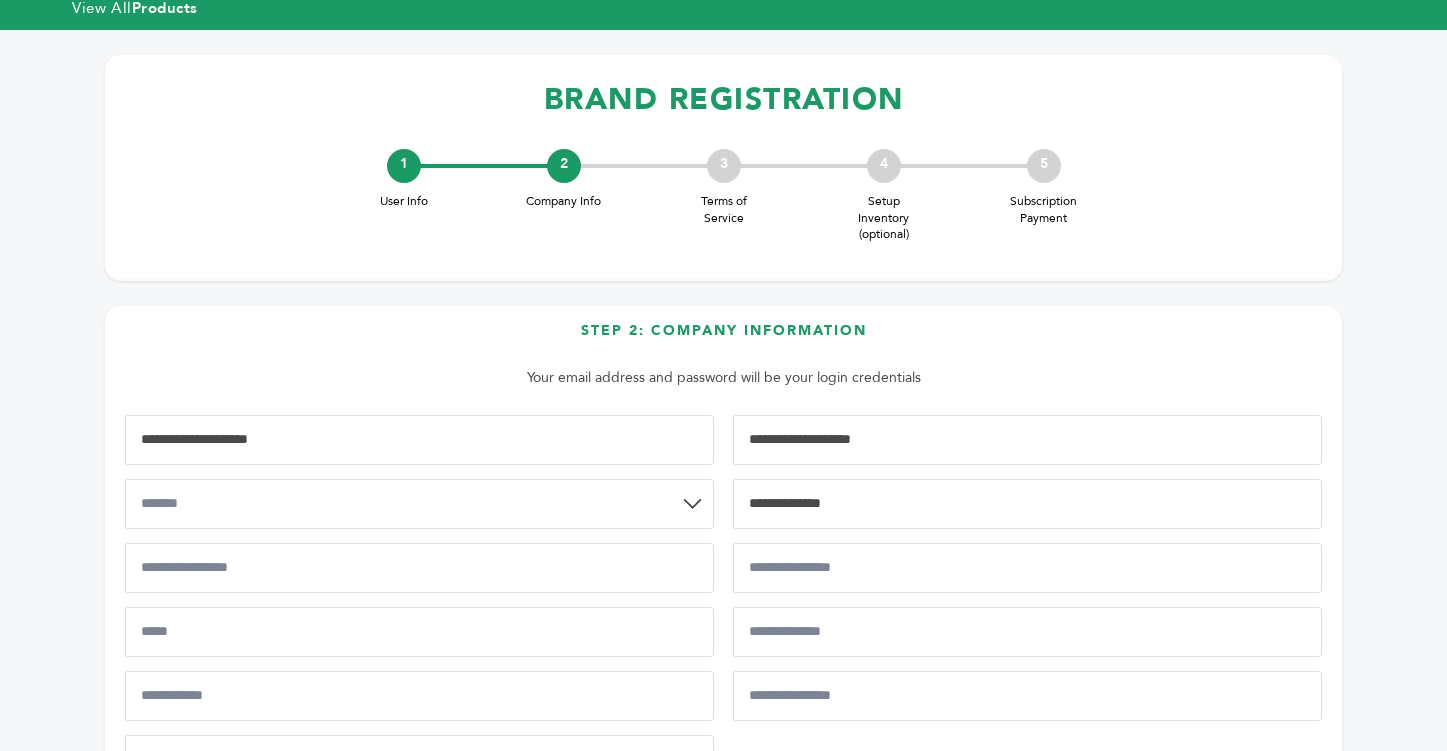 paste on "**********" 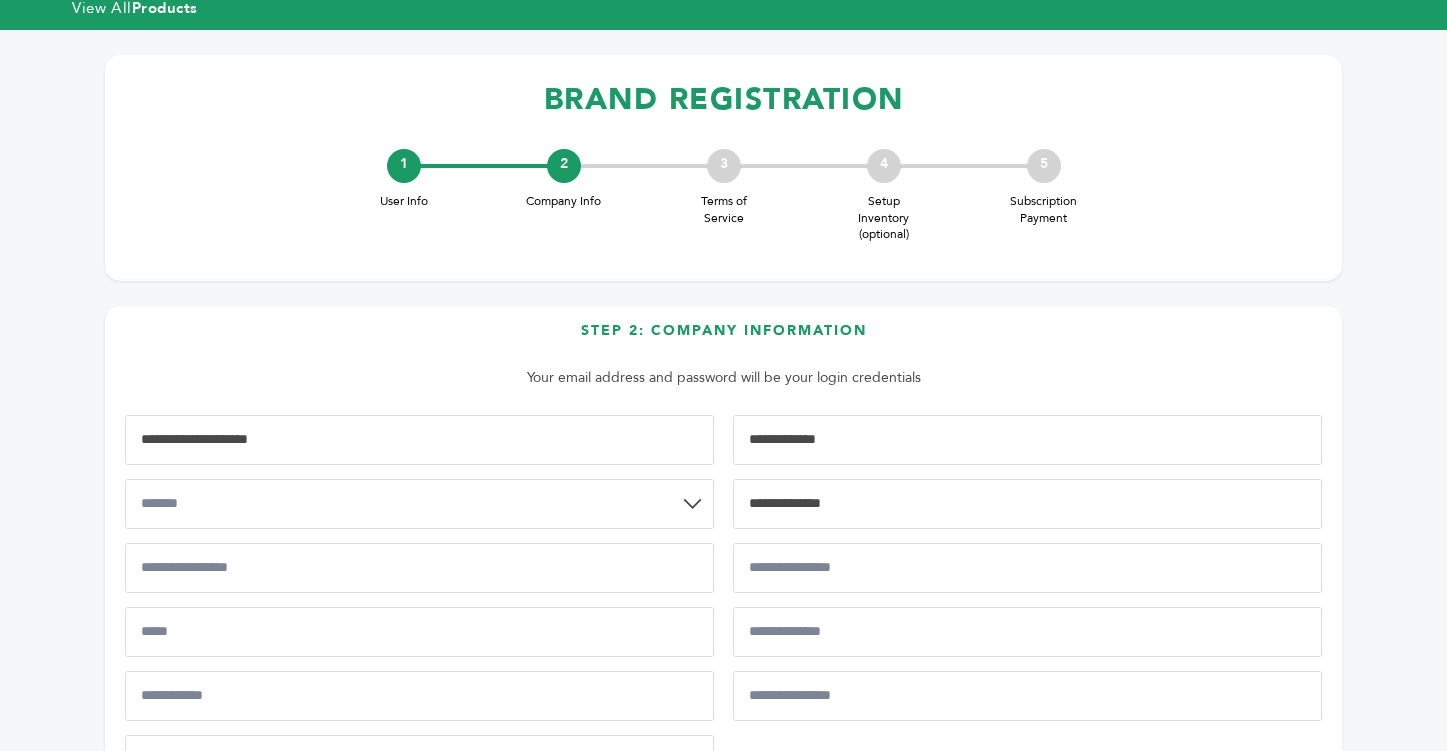 type on "**********" 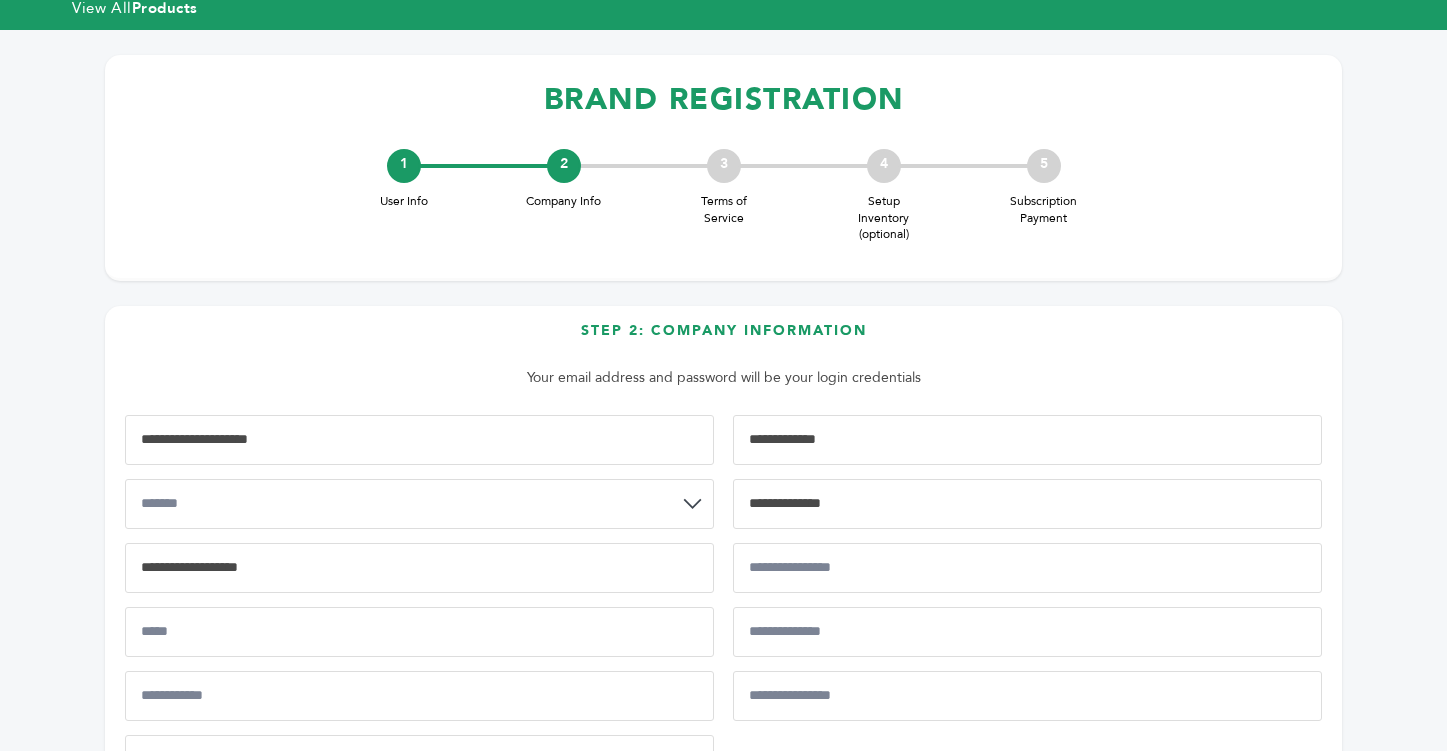 drag, startPoint x: 240, startPoint y: 562, endPoint x: 282, endPoint y: 641, distance: 89.470665 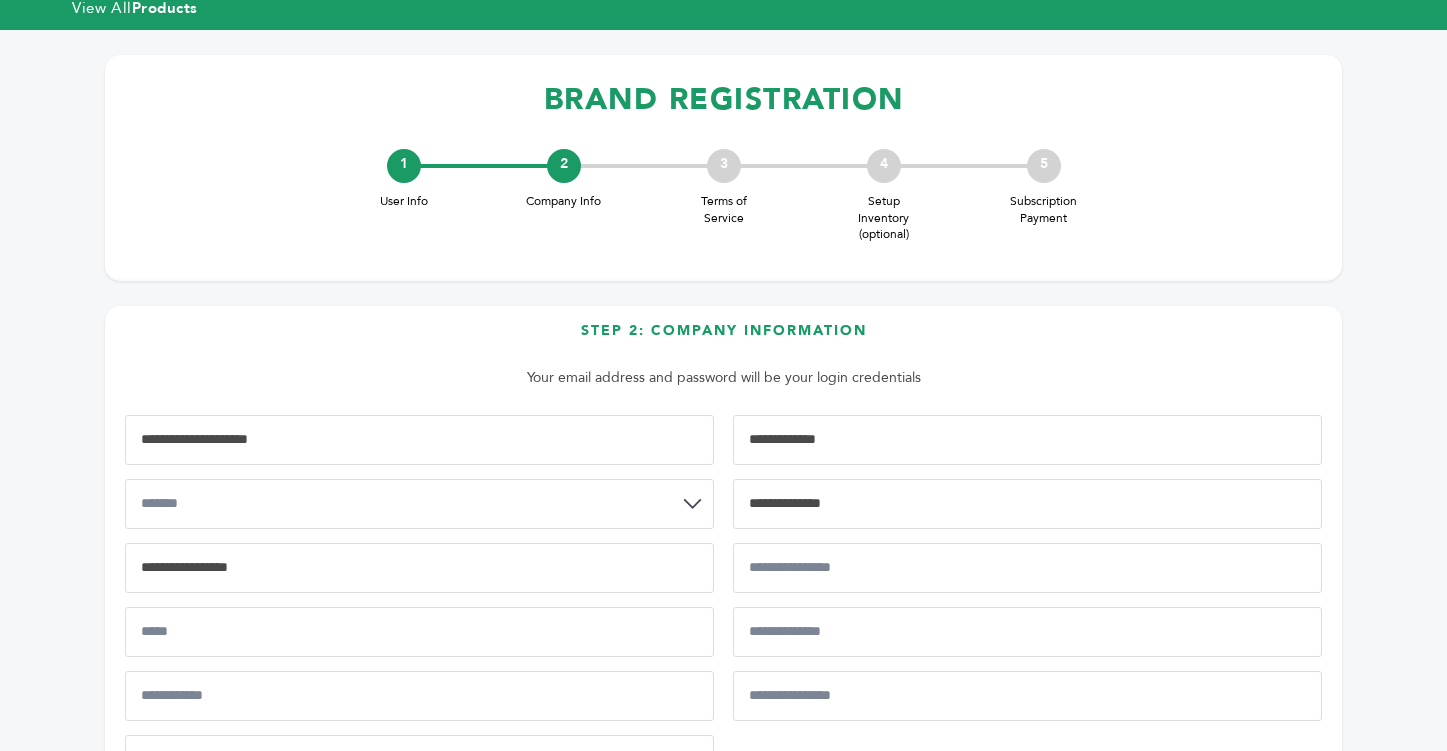 type on "**********" 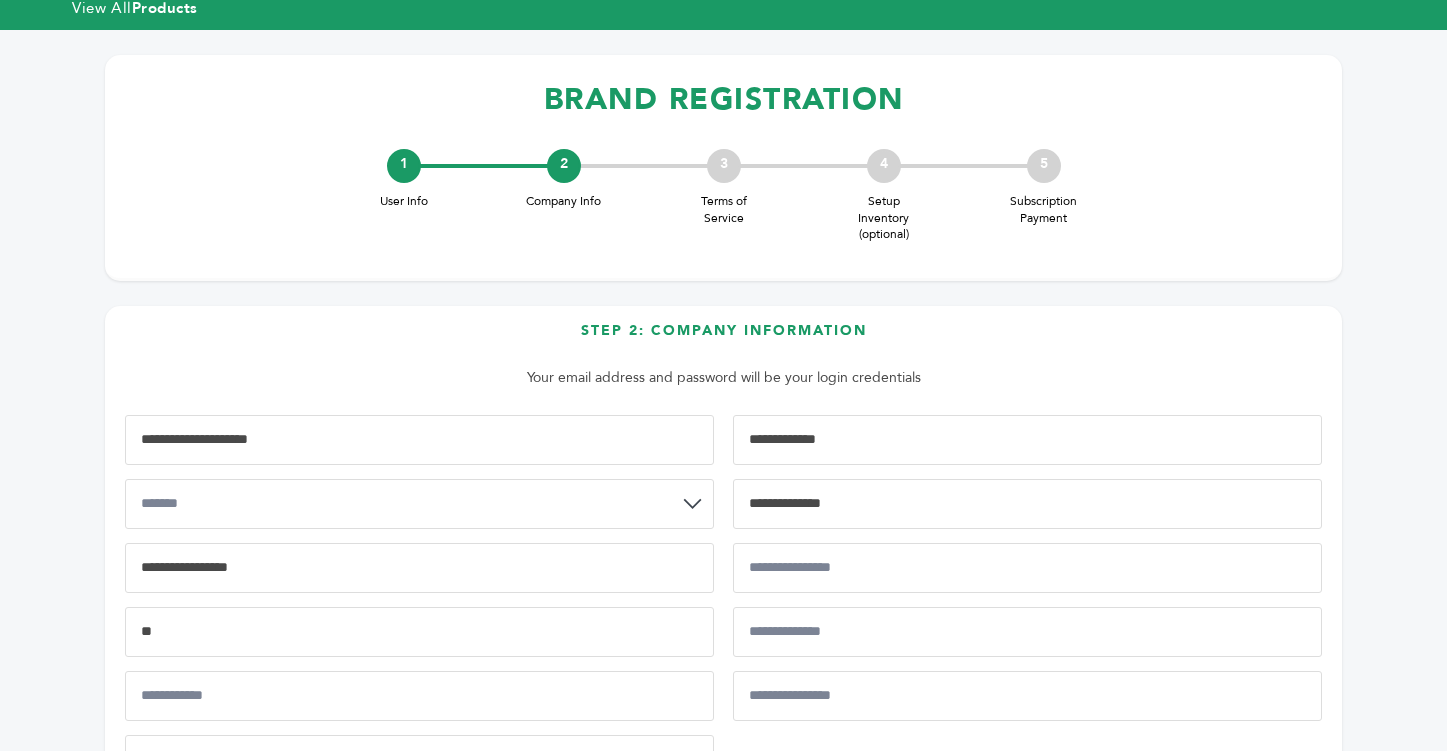 type on "*" 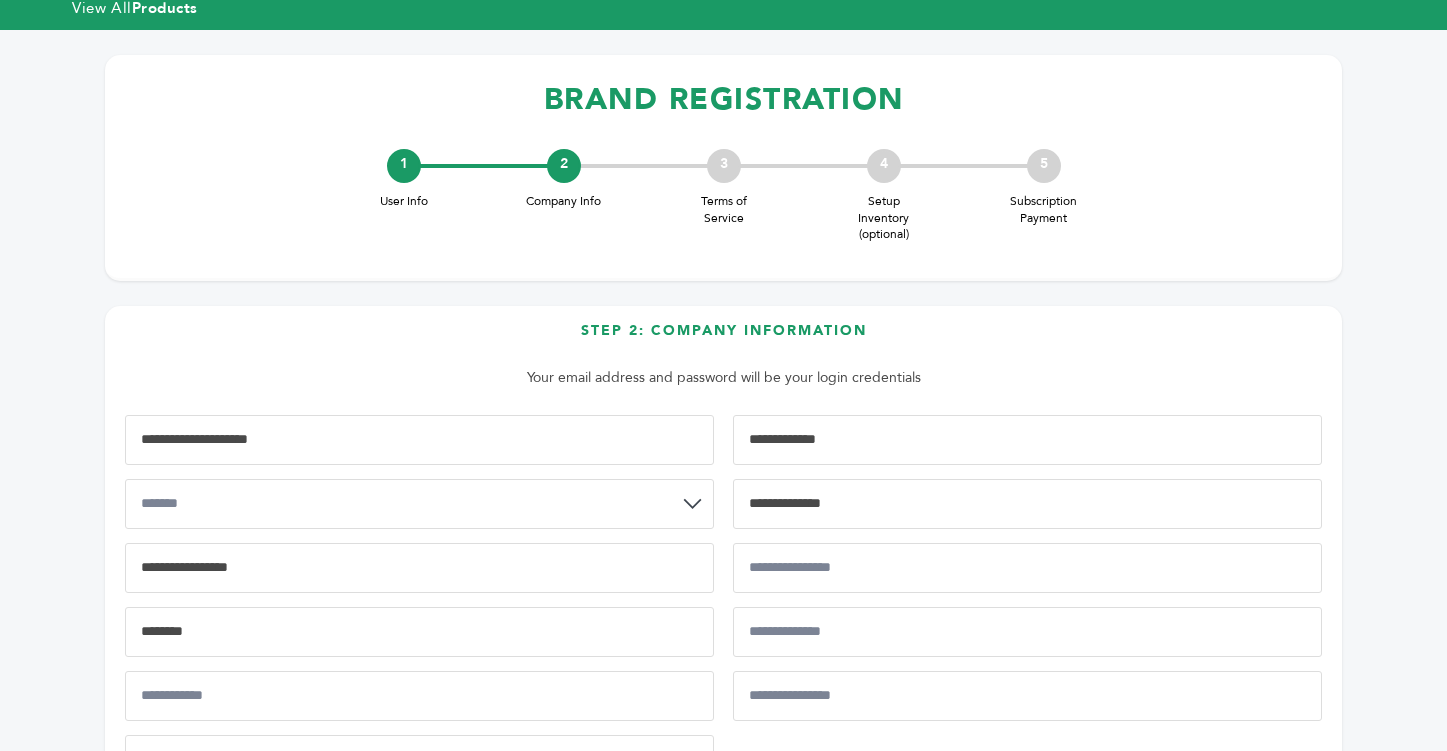 type on "********" 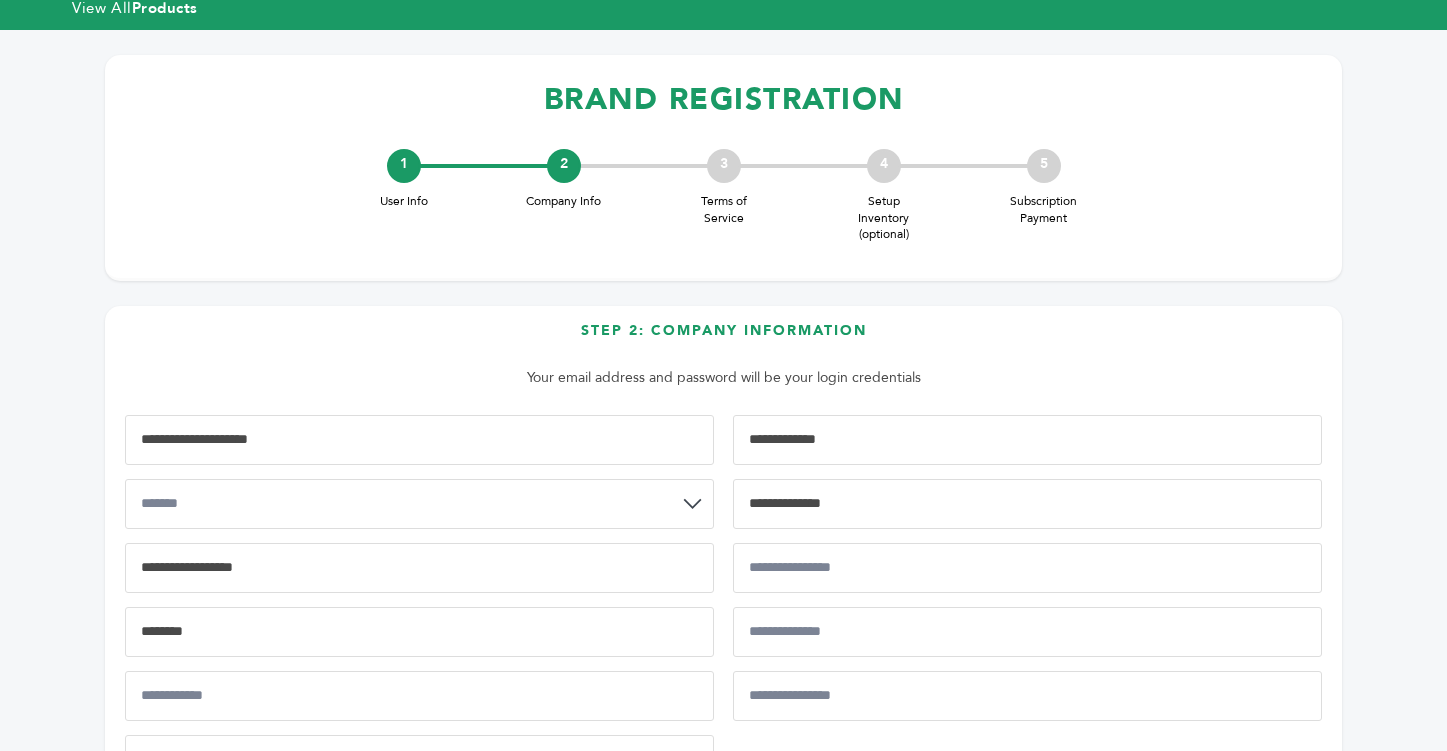 click on "**********" at bounding box center [419, 568] 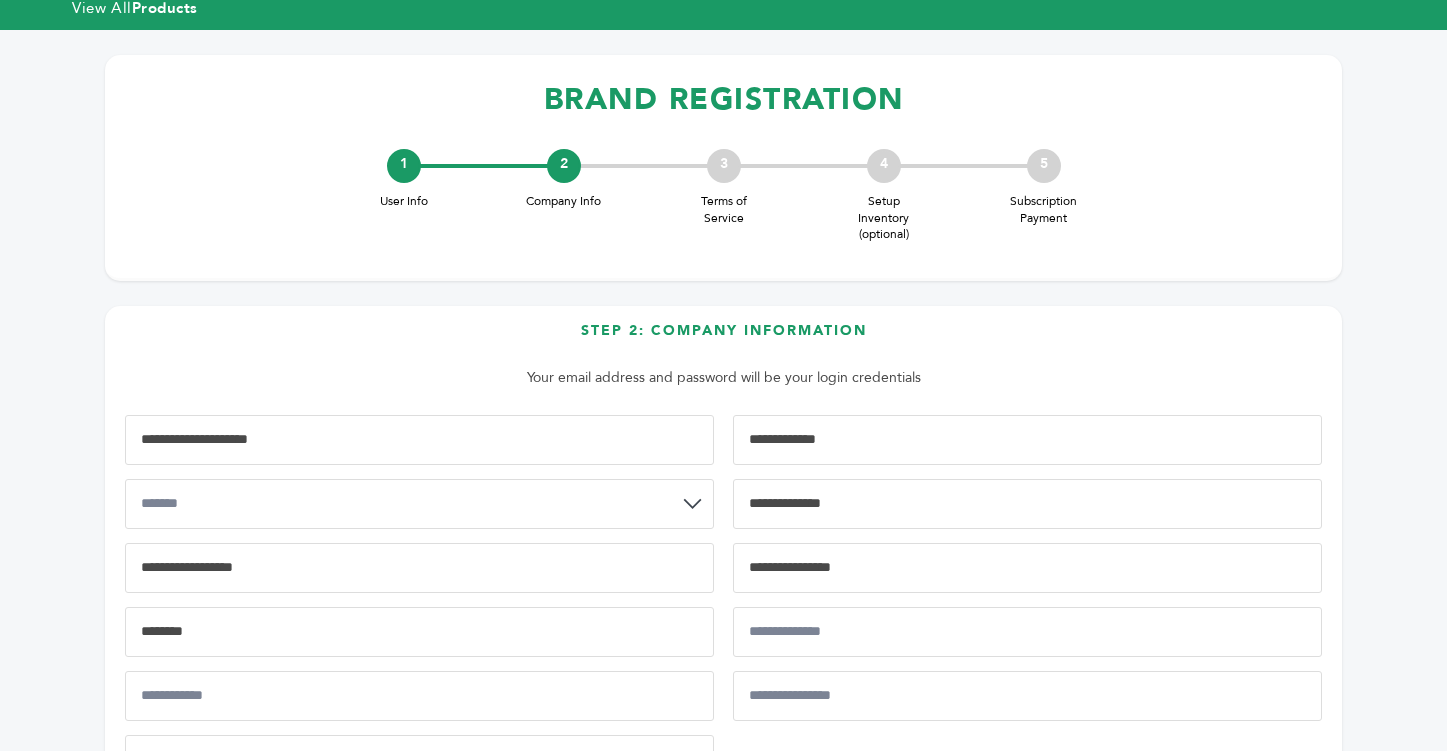 click at bounding box center [1027, 568] 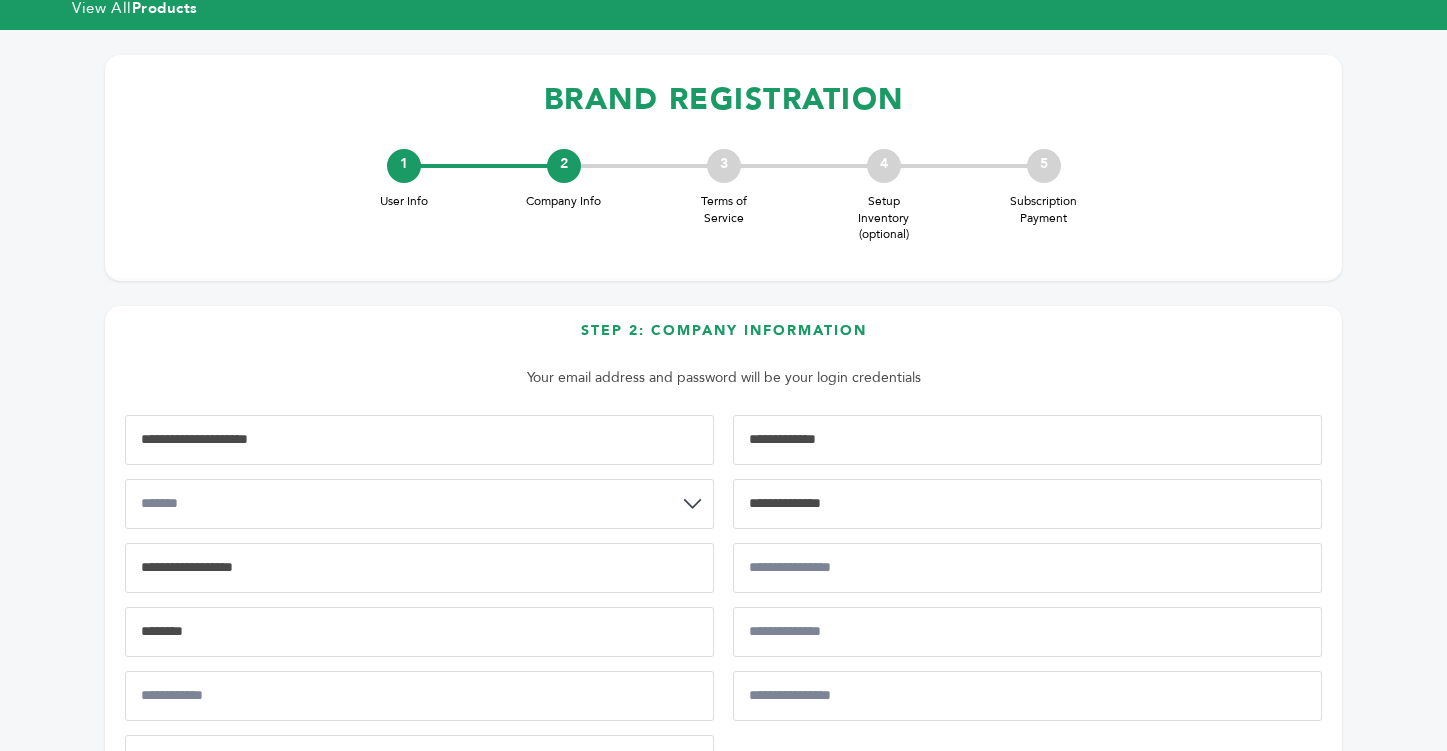 click on "********" at bounding box center [419, 632] 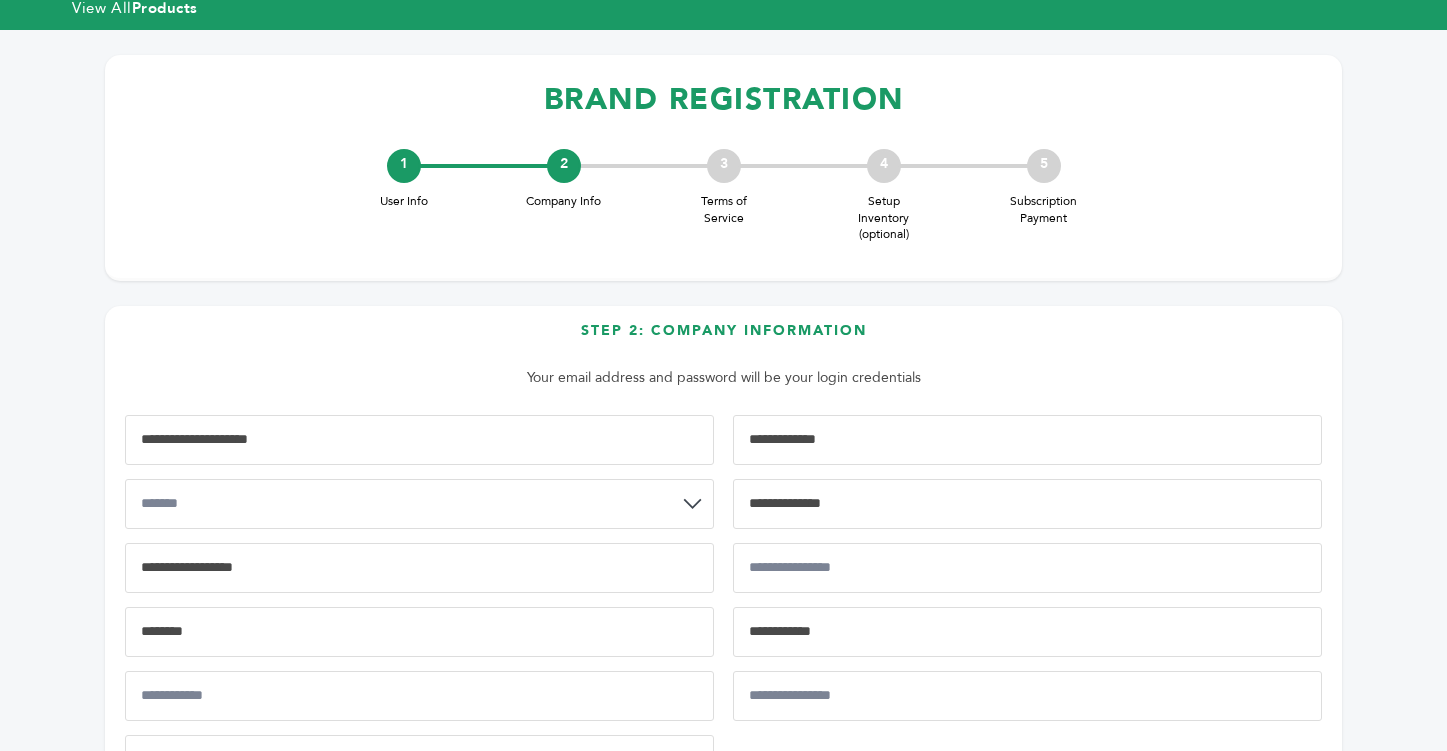 type on "**********" 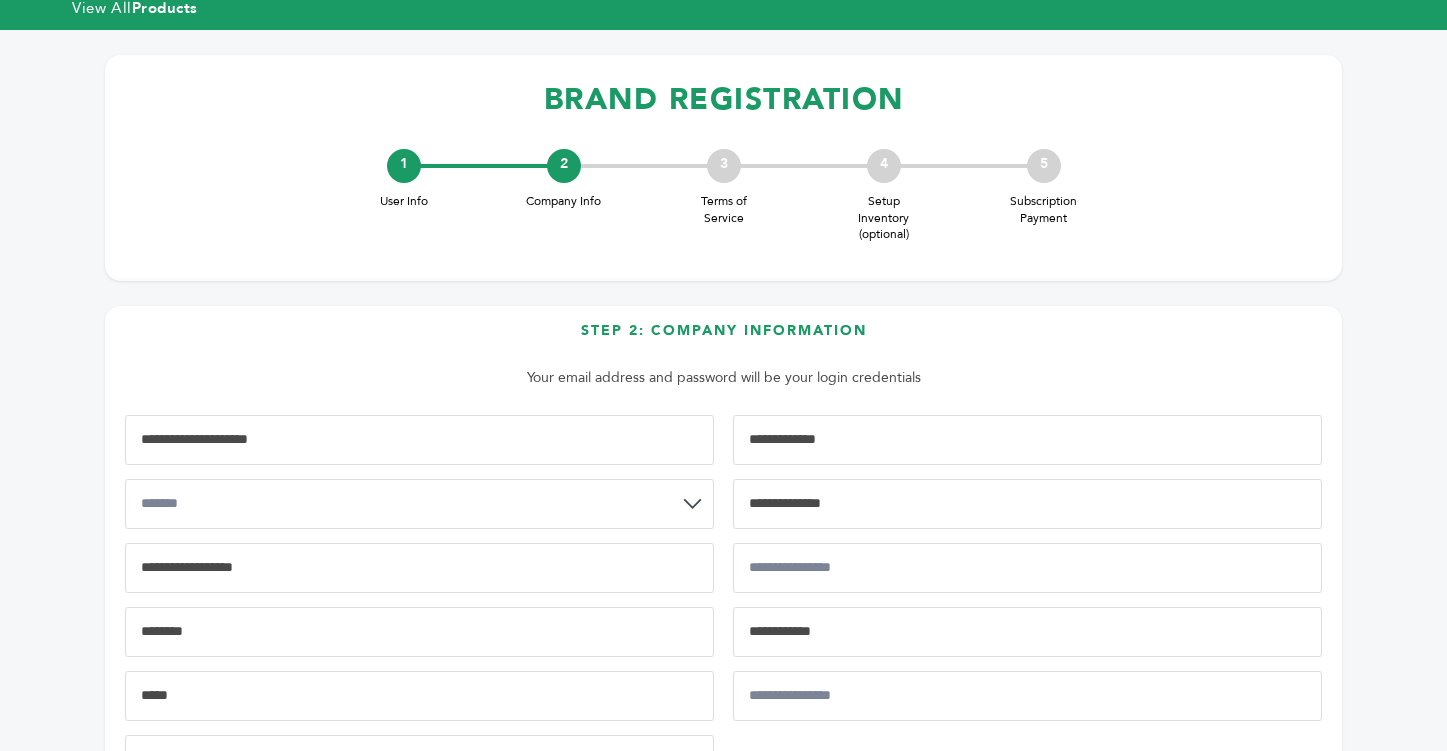 type on "*****" 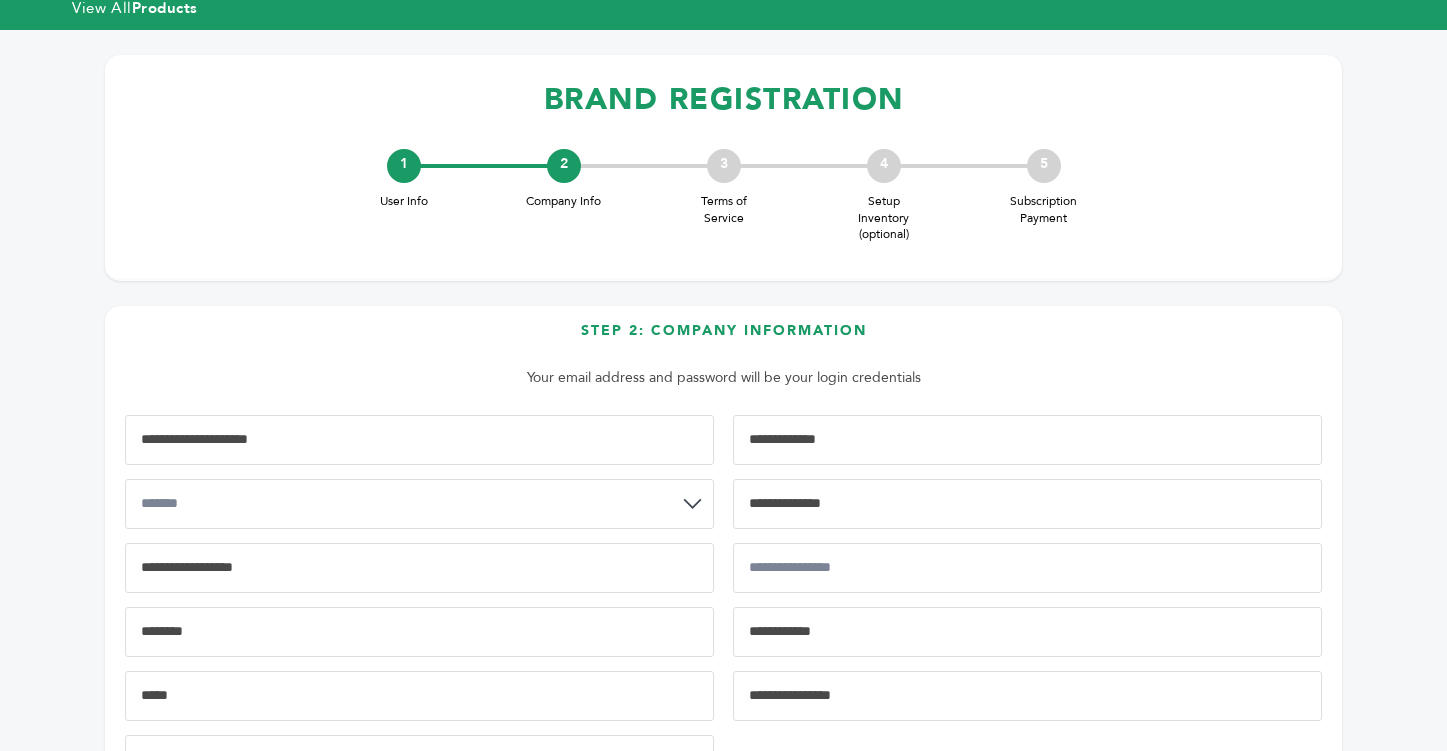 type on "*" 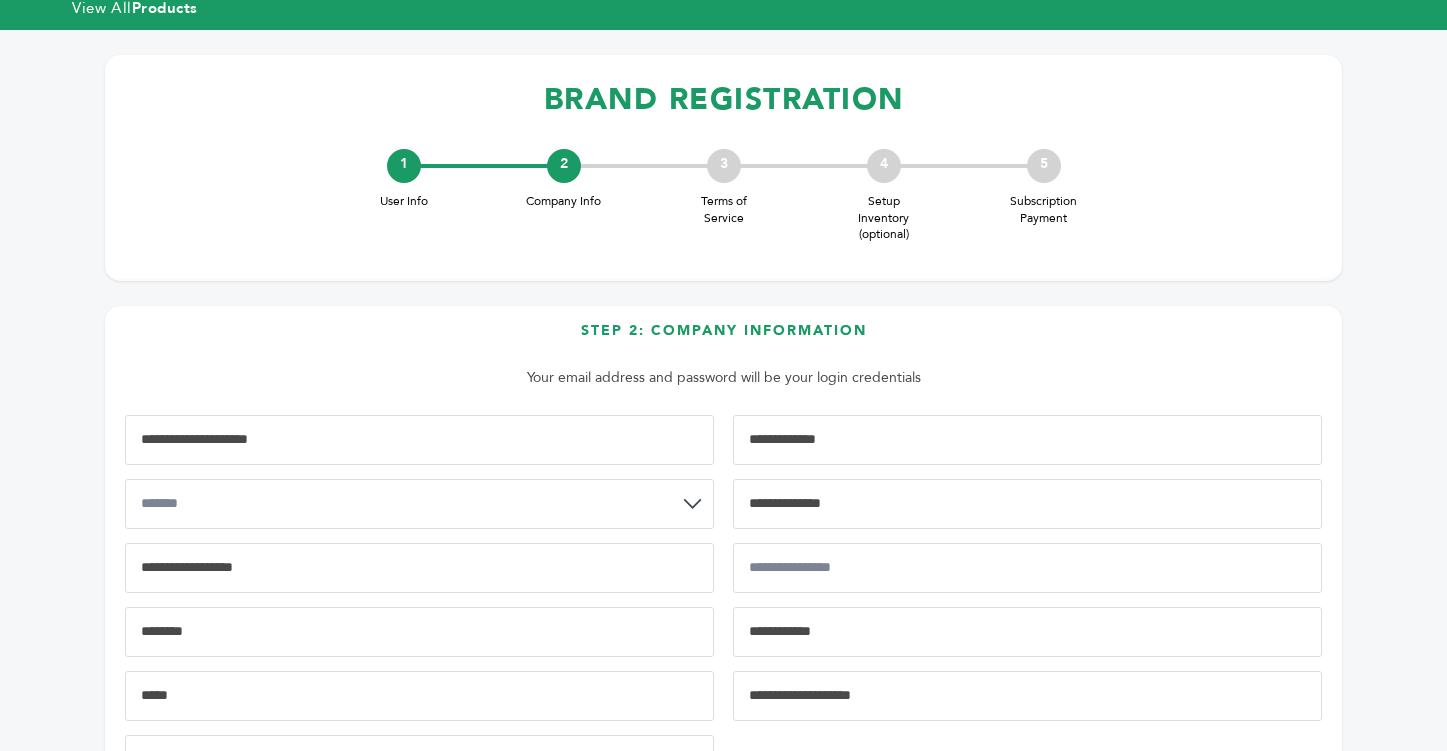 scroll, scrollTop: 253, scrollLeft: 0, axis: vertical 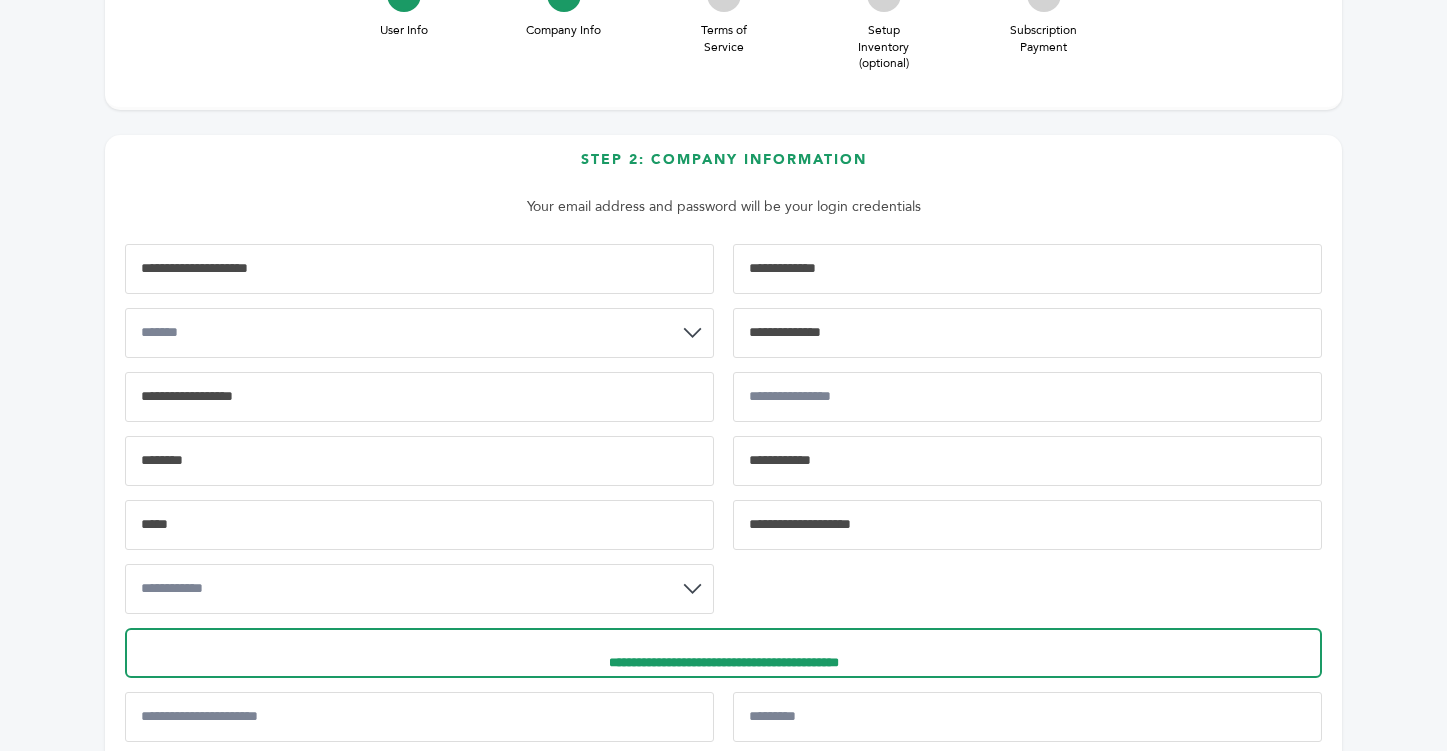 type on "**********" 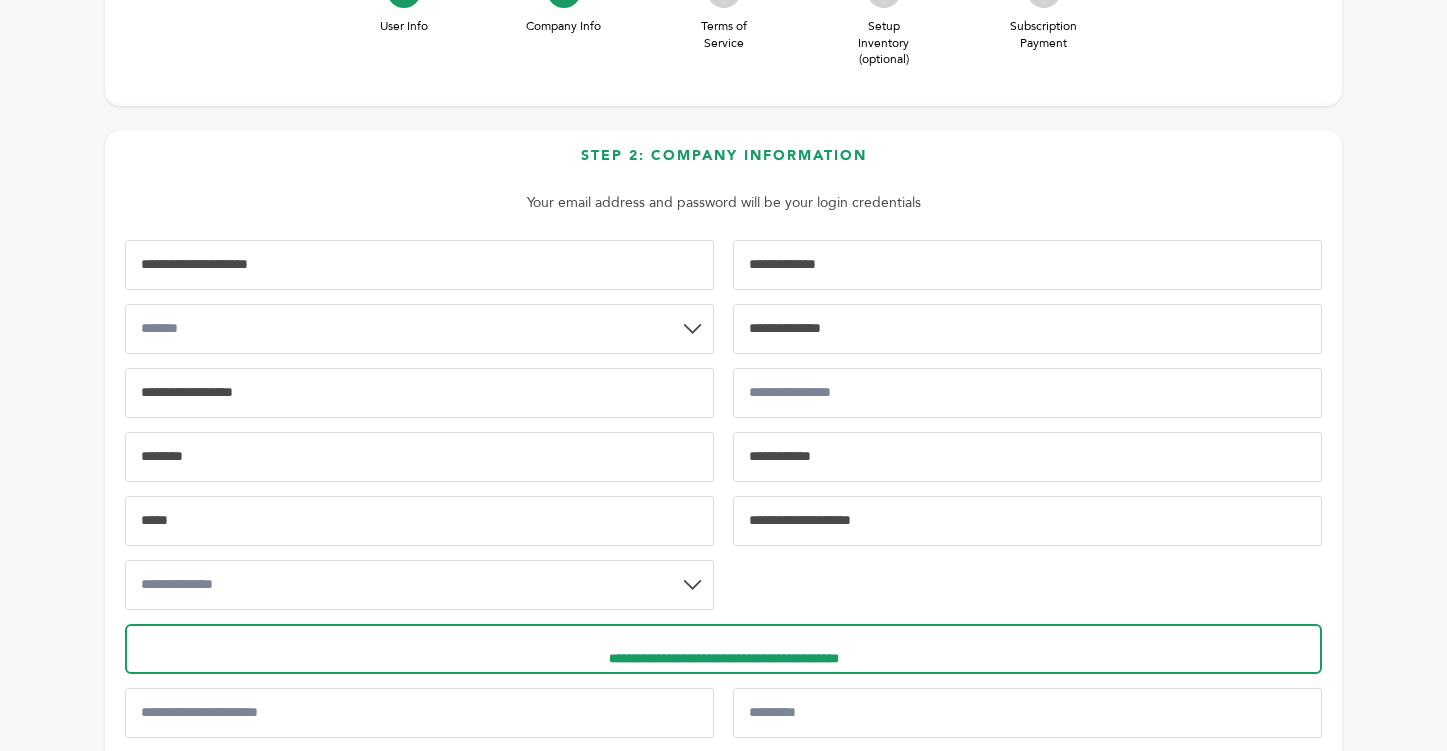 scroll, scrollTop: 271, scrollLeft: 0, axis: vertical 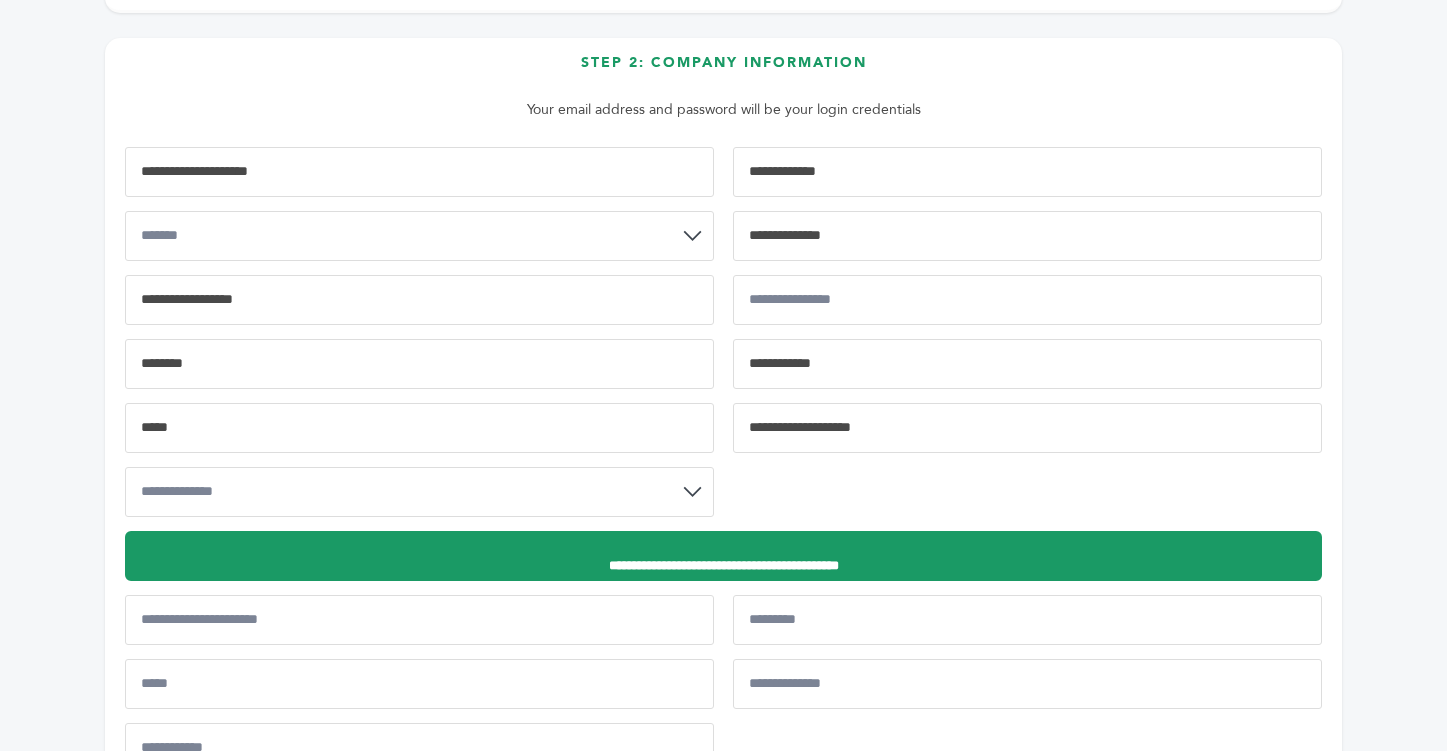 click on "**********" at bounding box center (723, 556) 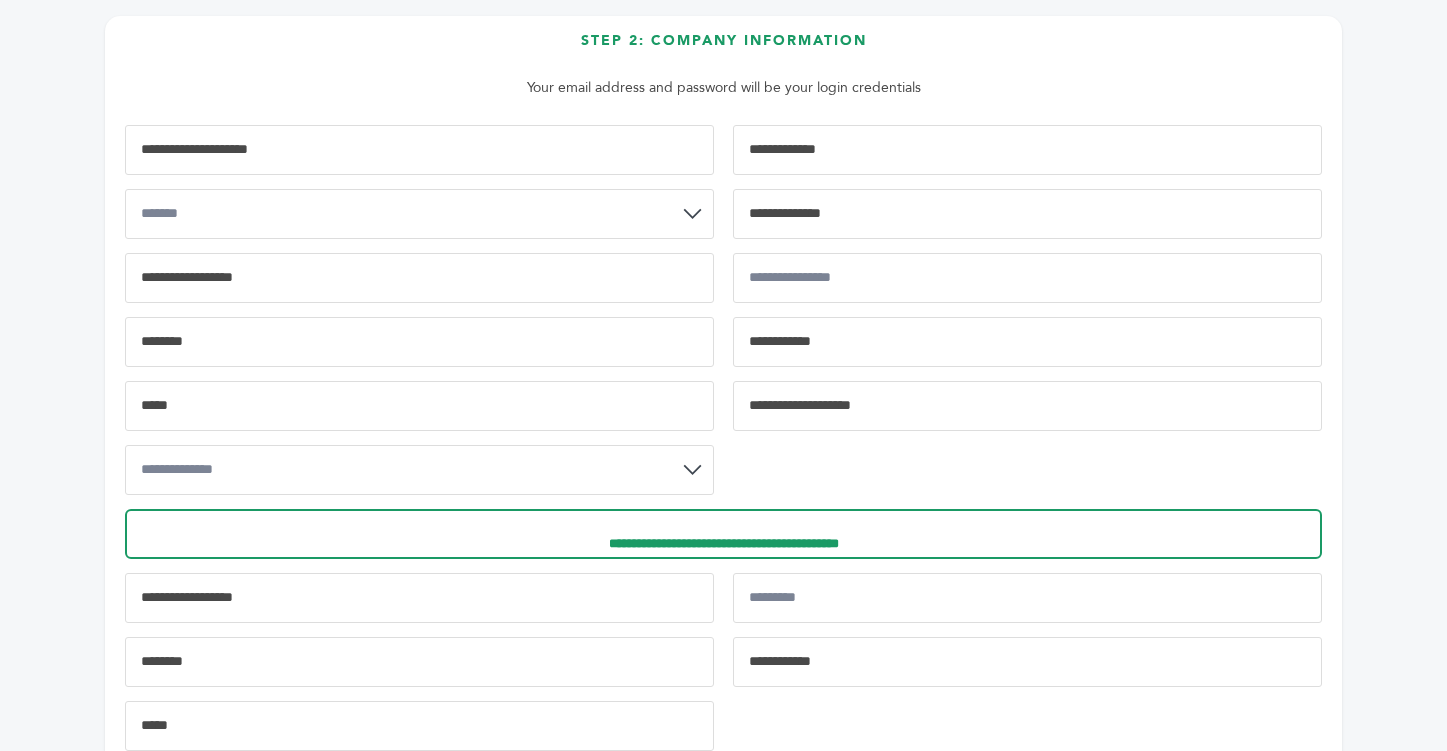 scroll, scrollTop: 587, scrollLeft: 0, axis: vertical 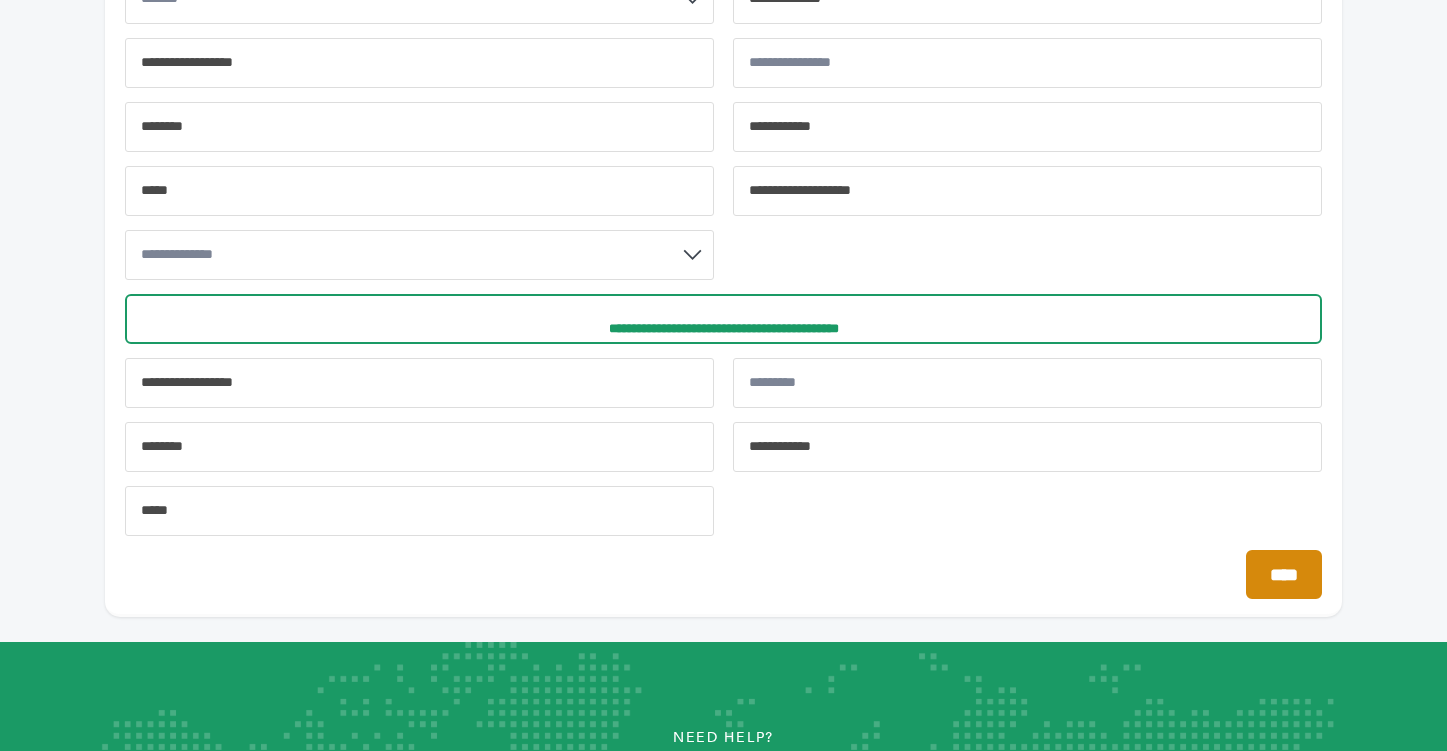 click on "****" at bounding box center [1284, 574] 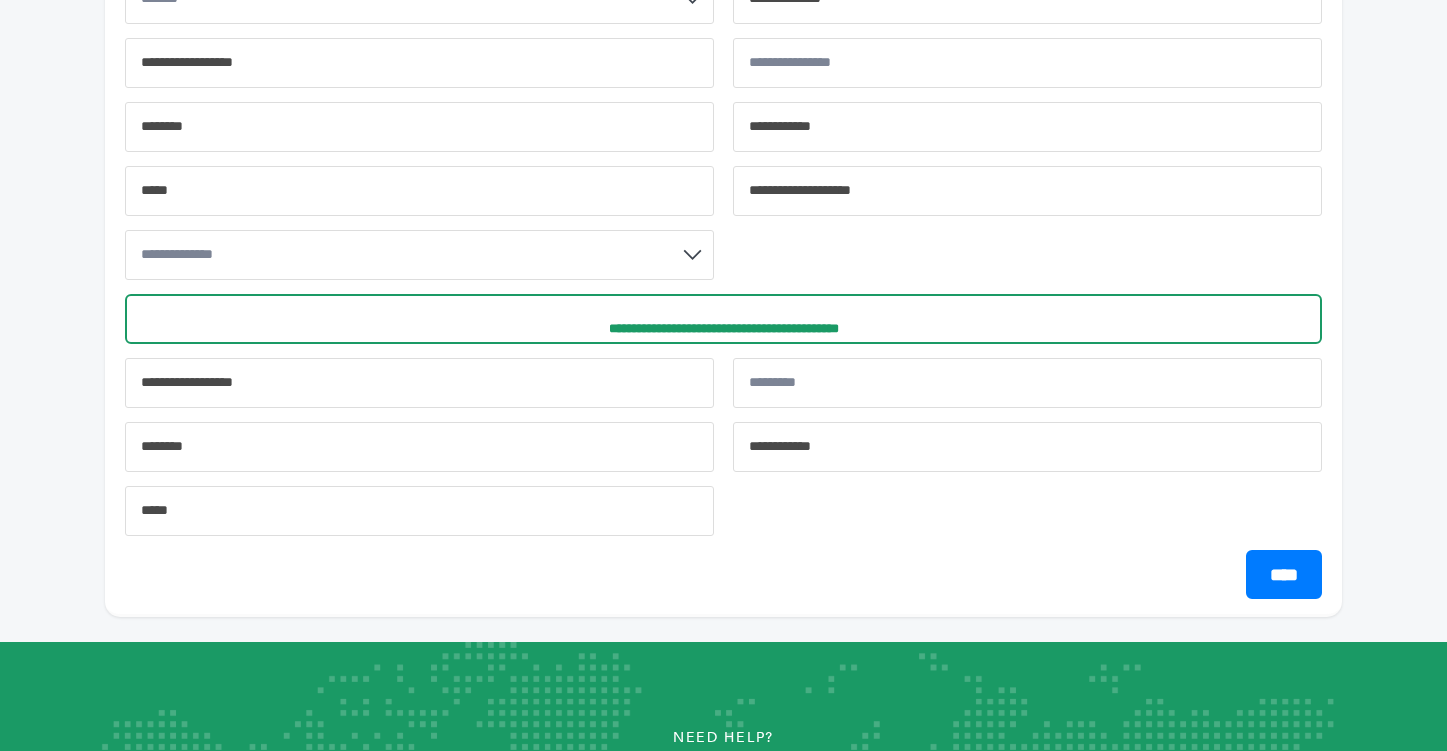 click on "**********" at bounding box center (419, 255) 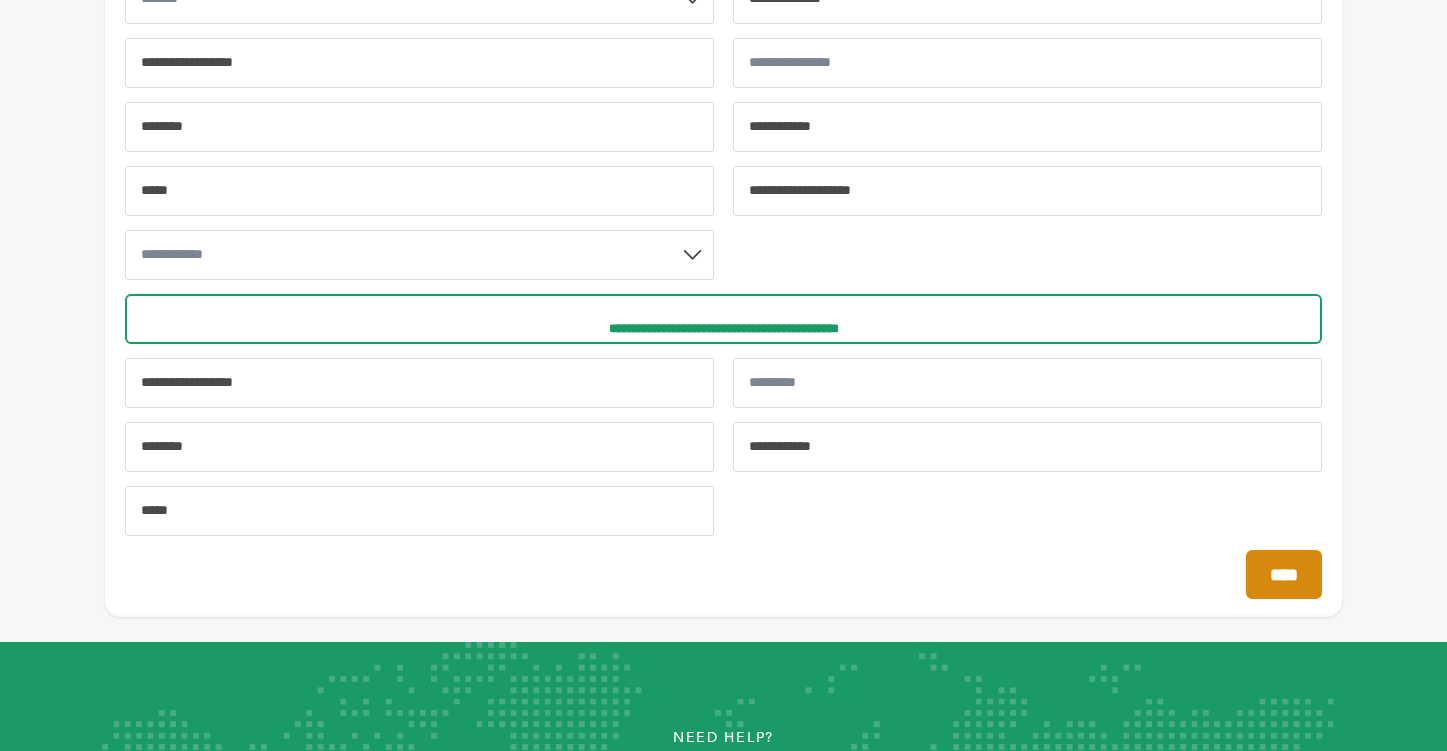click on "****" at bounding box center [1284, 574] 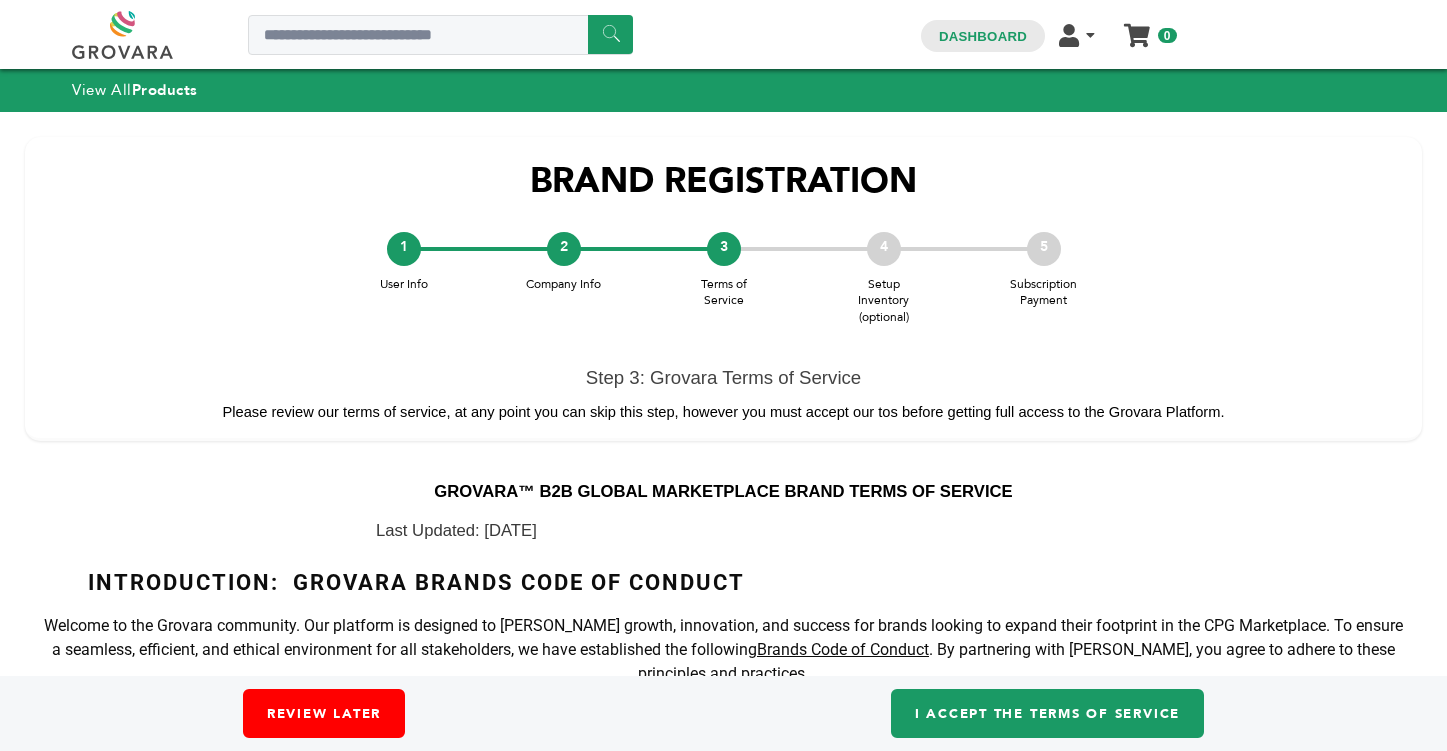 scroll, scrollTop: 0, scrollLeft: 0, axis: both 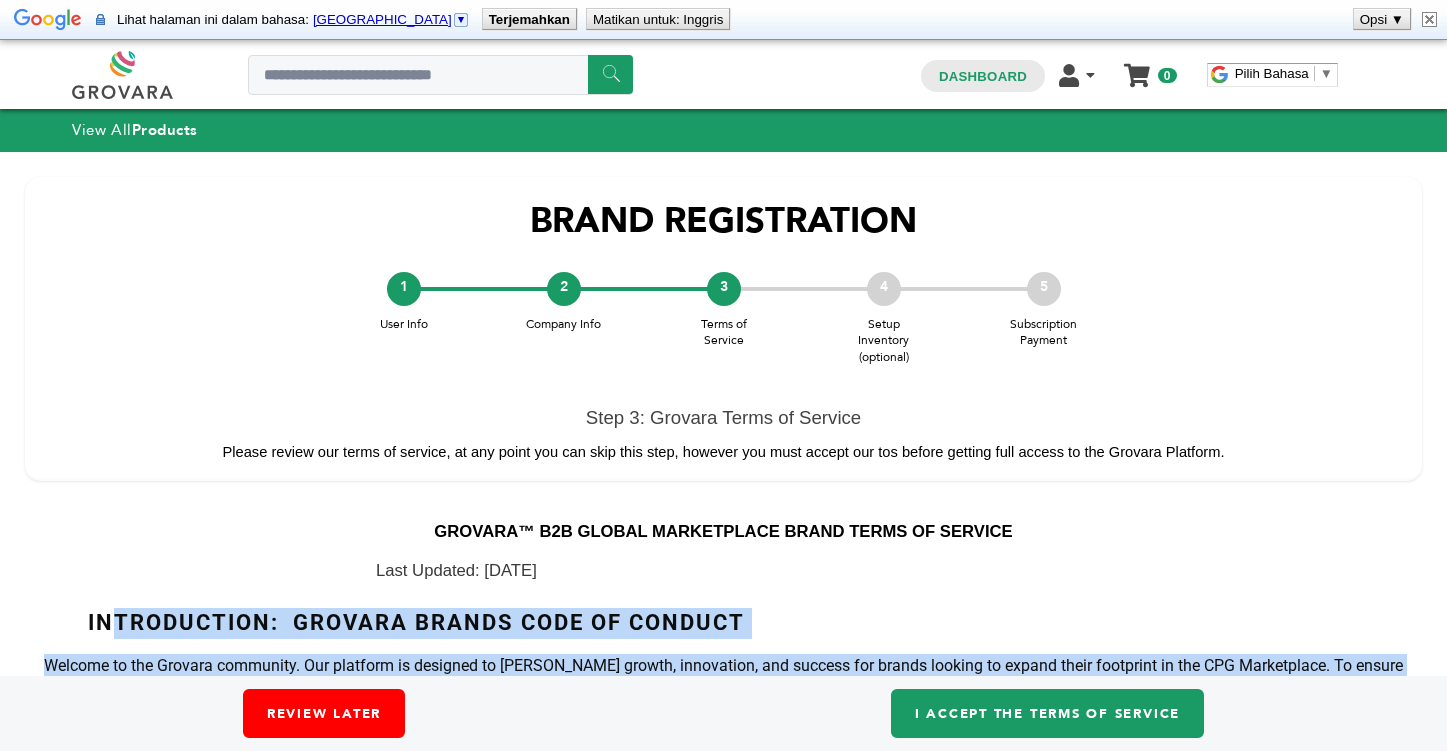 drag, startPoint x: 540, startPoint y: 275, endPoint x: 100, endPoint y: 619, distance: 558.5123 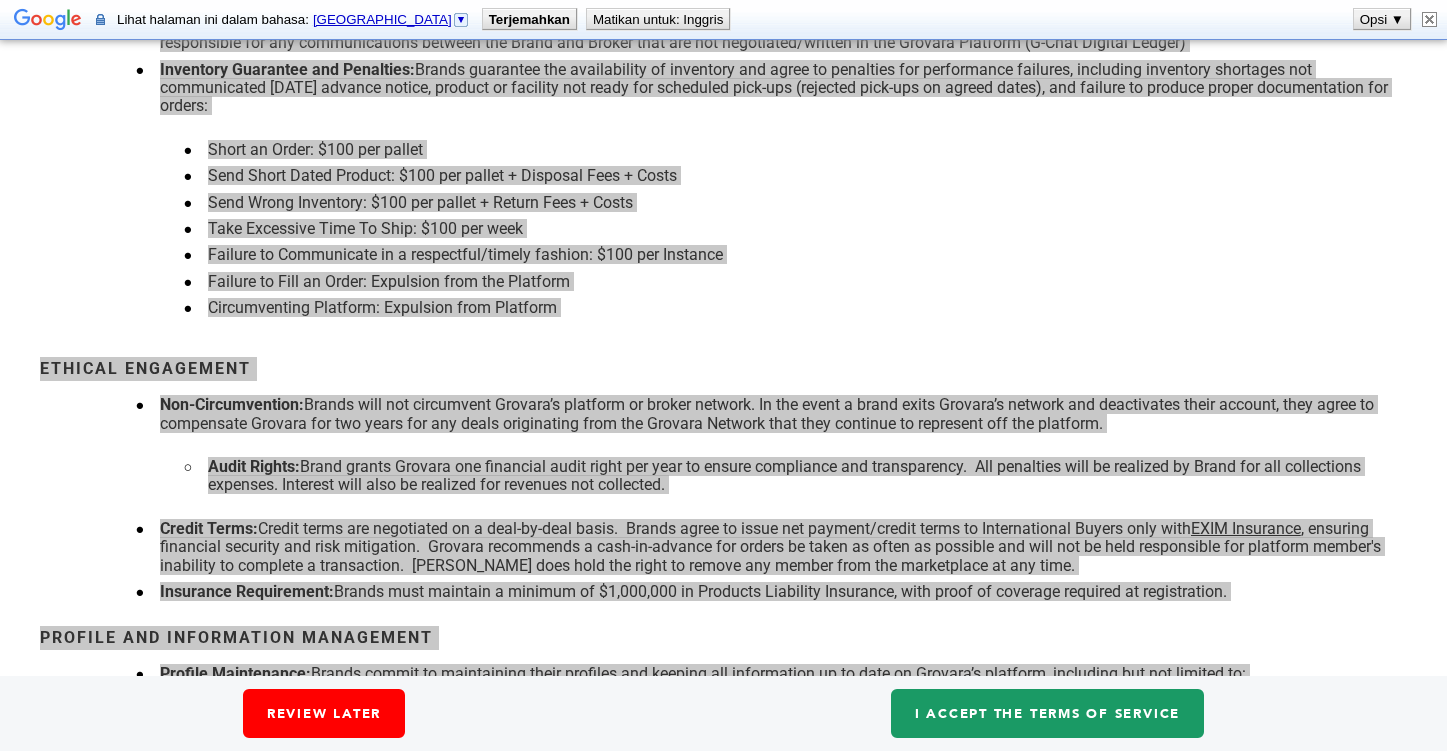 scroll, scrollTop: 2824, scrollLeft: 0, axis: vertical 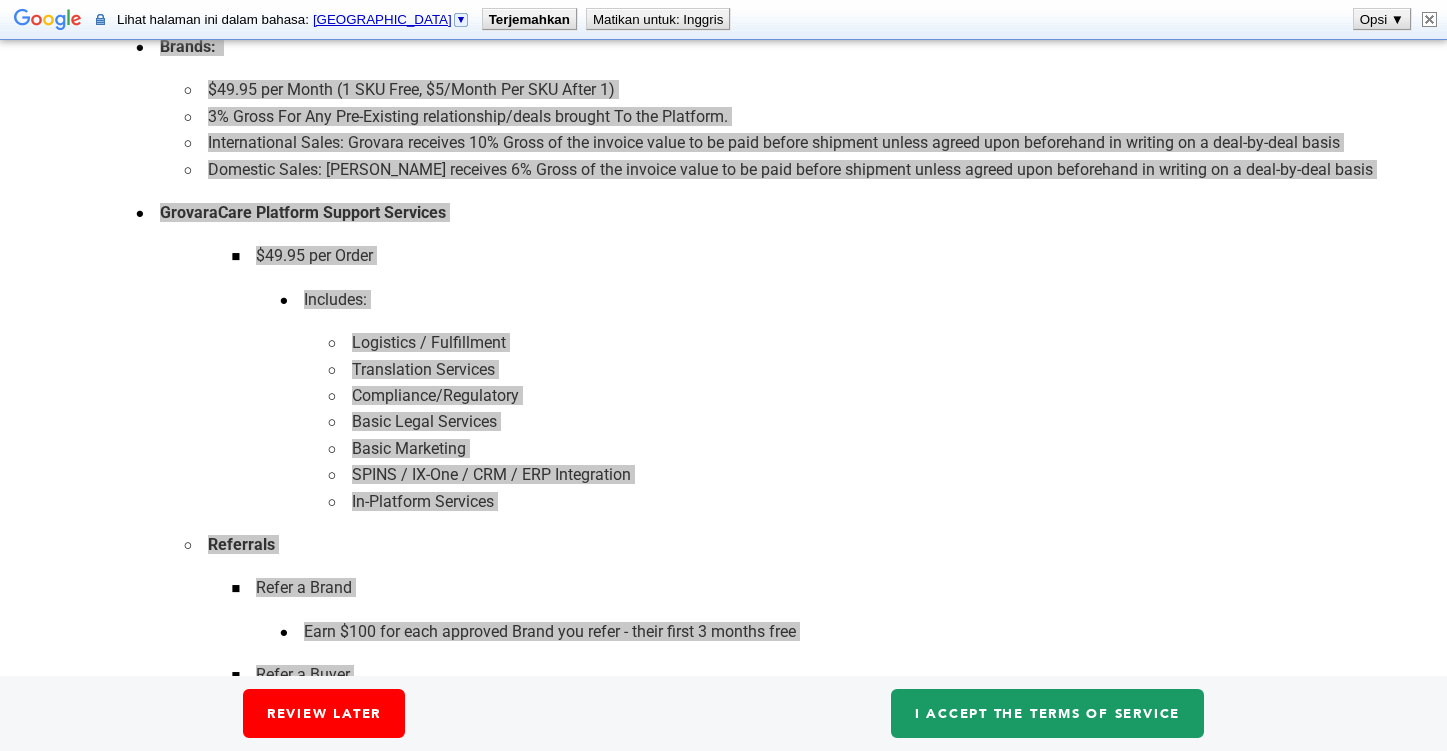 click on "Translation Services" at bounding box center (875, 370) 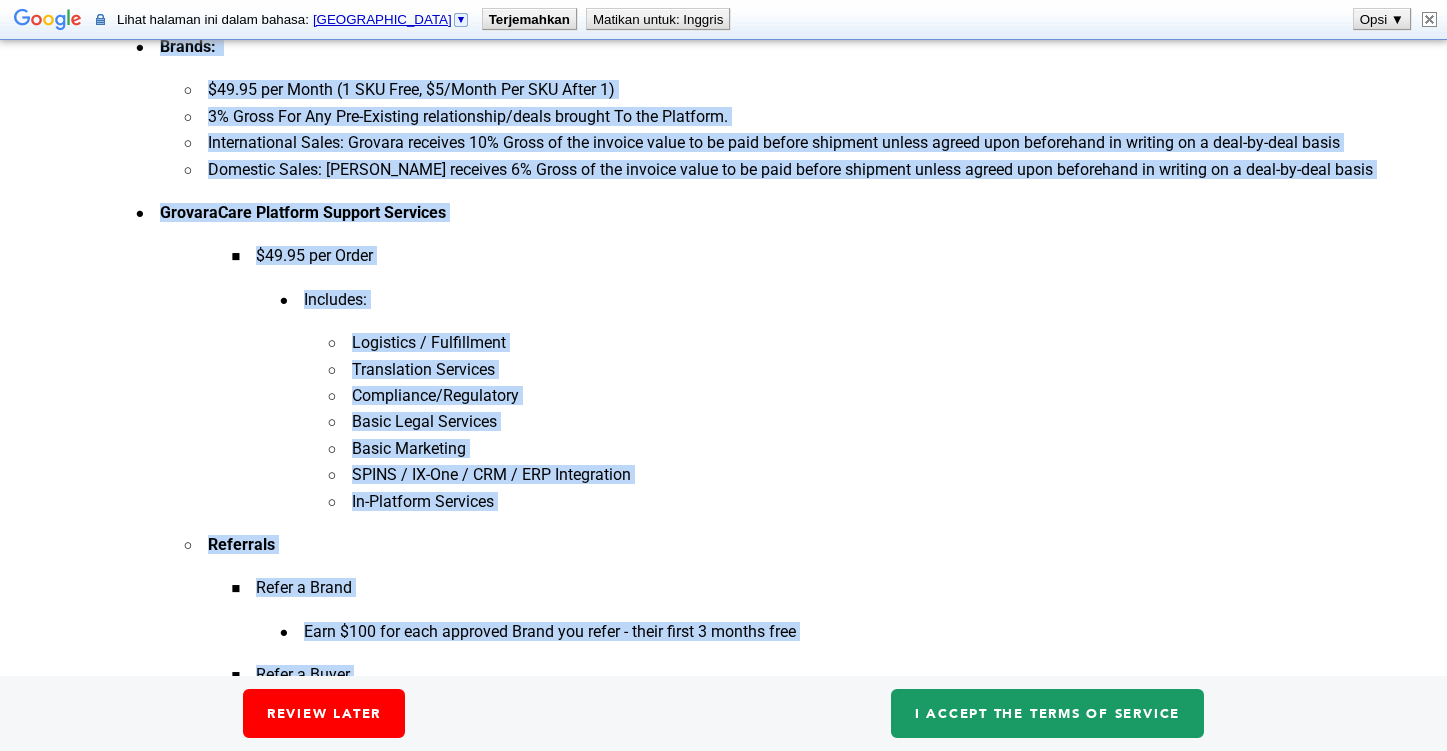 click on "Basic Legal Services" at bounding box center (875, 422) 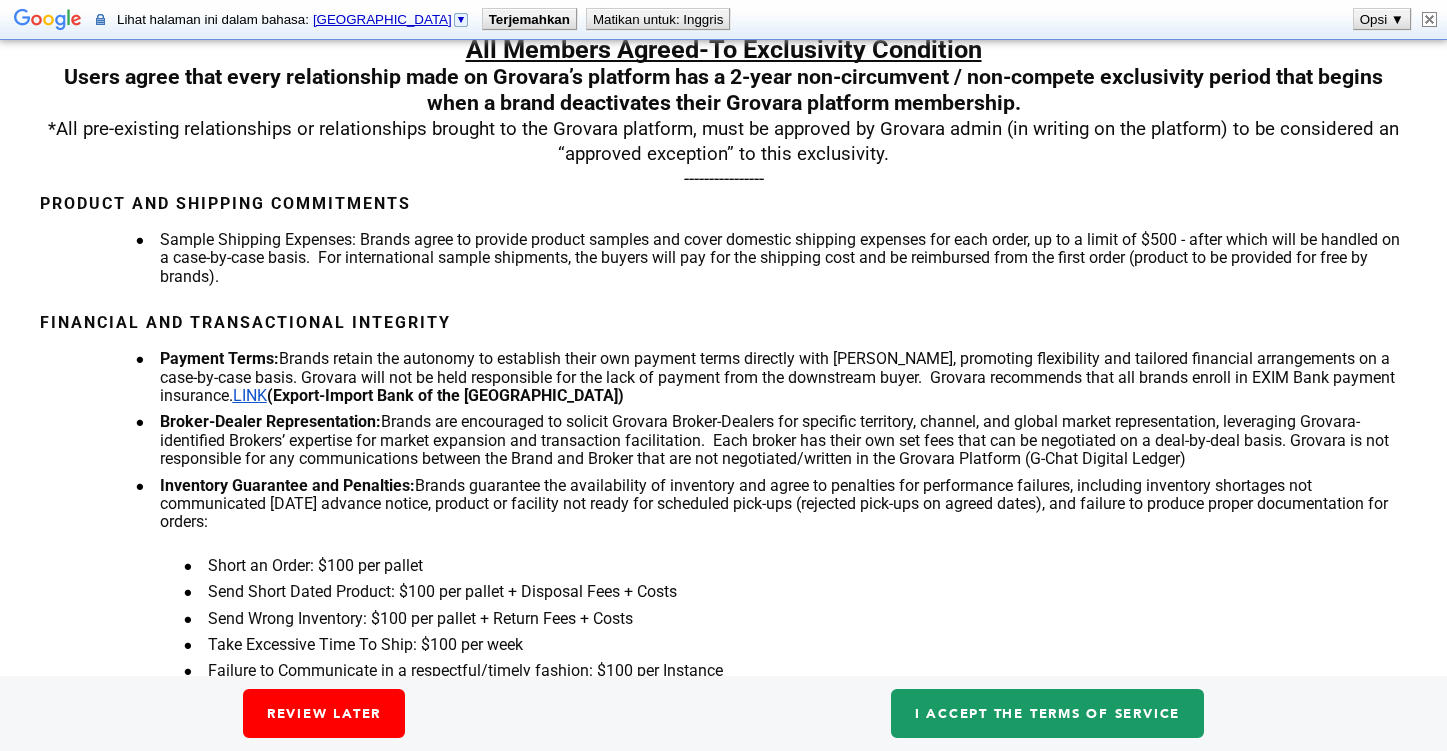 scroll, scrollTop: 0, scrollLeft: 0, axis: both 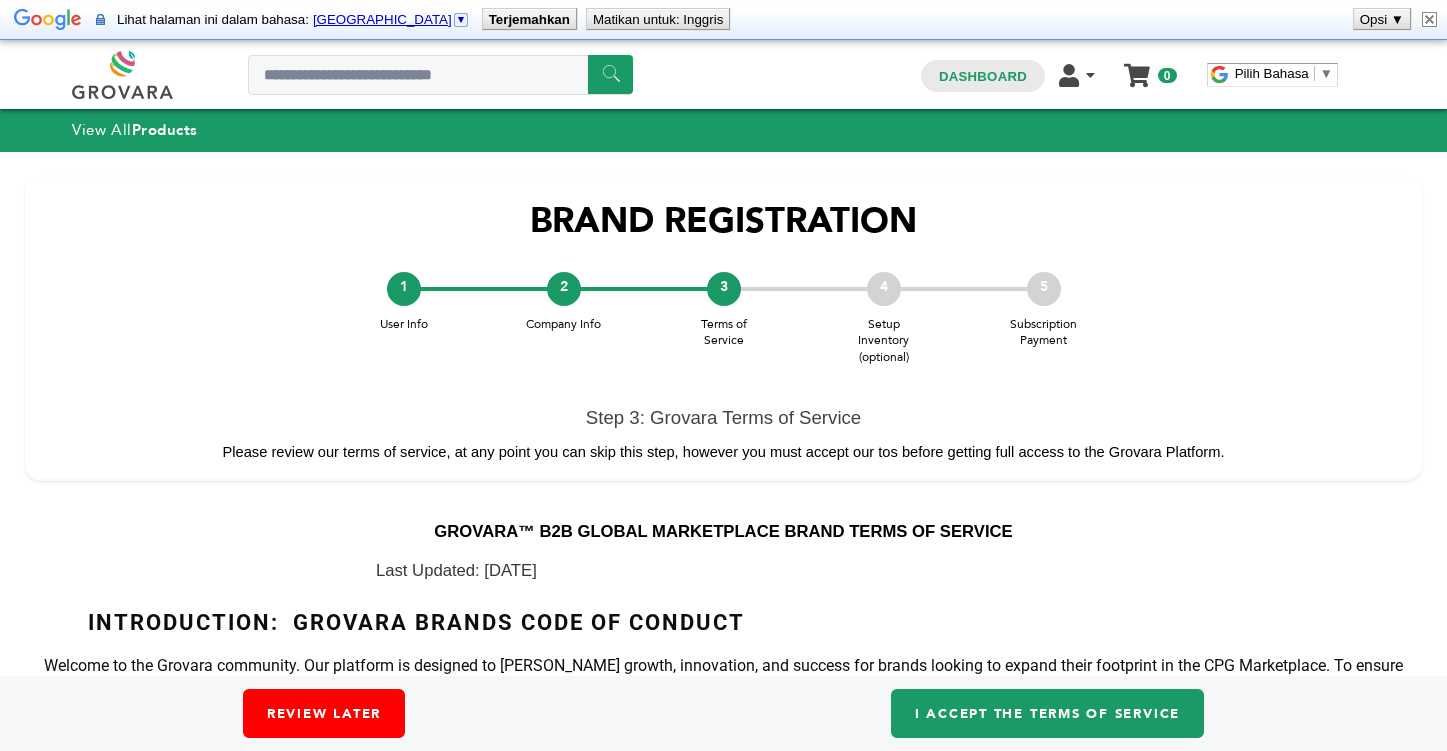 drag, startPoint x: 1427, startPoint y: 17, endPoint x: 1256, endPoint y: 232, distance: 274.71075 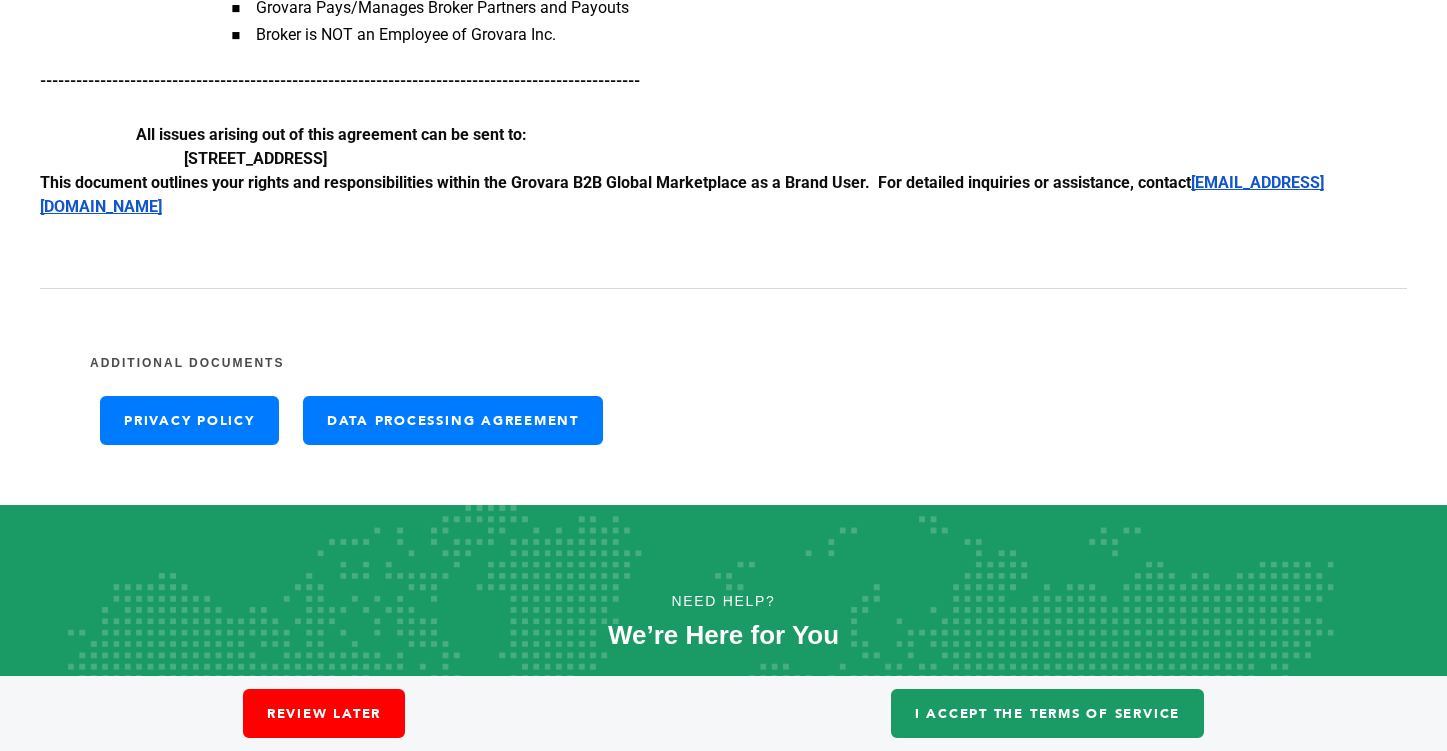scroll, scrollTop: 3120, scrollLeft: 0, axis: vertical 